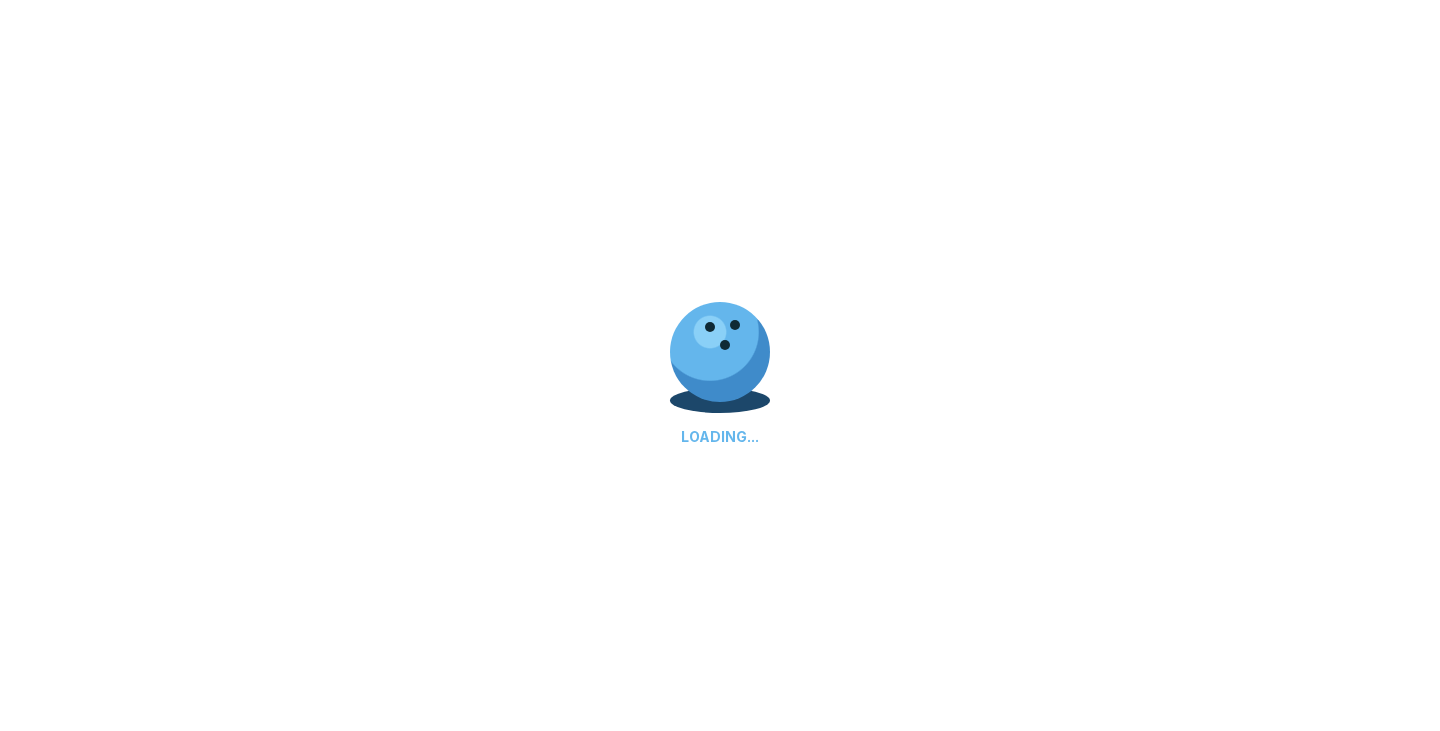 scroll, scrollTop: 0, scrollLeft: 0, axis: both 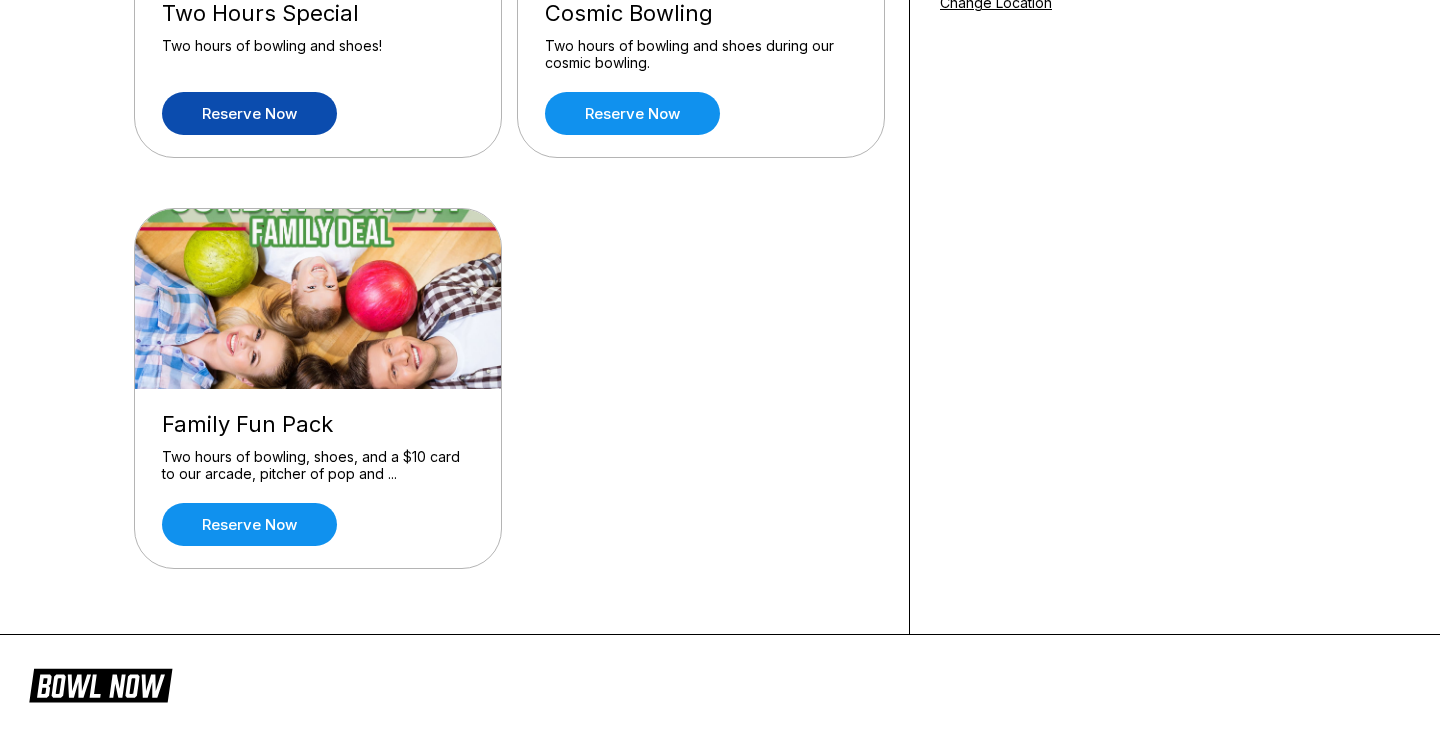 click on "Reserve now" at bounding box center [249, 113] 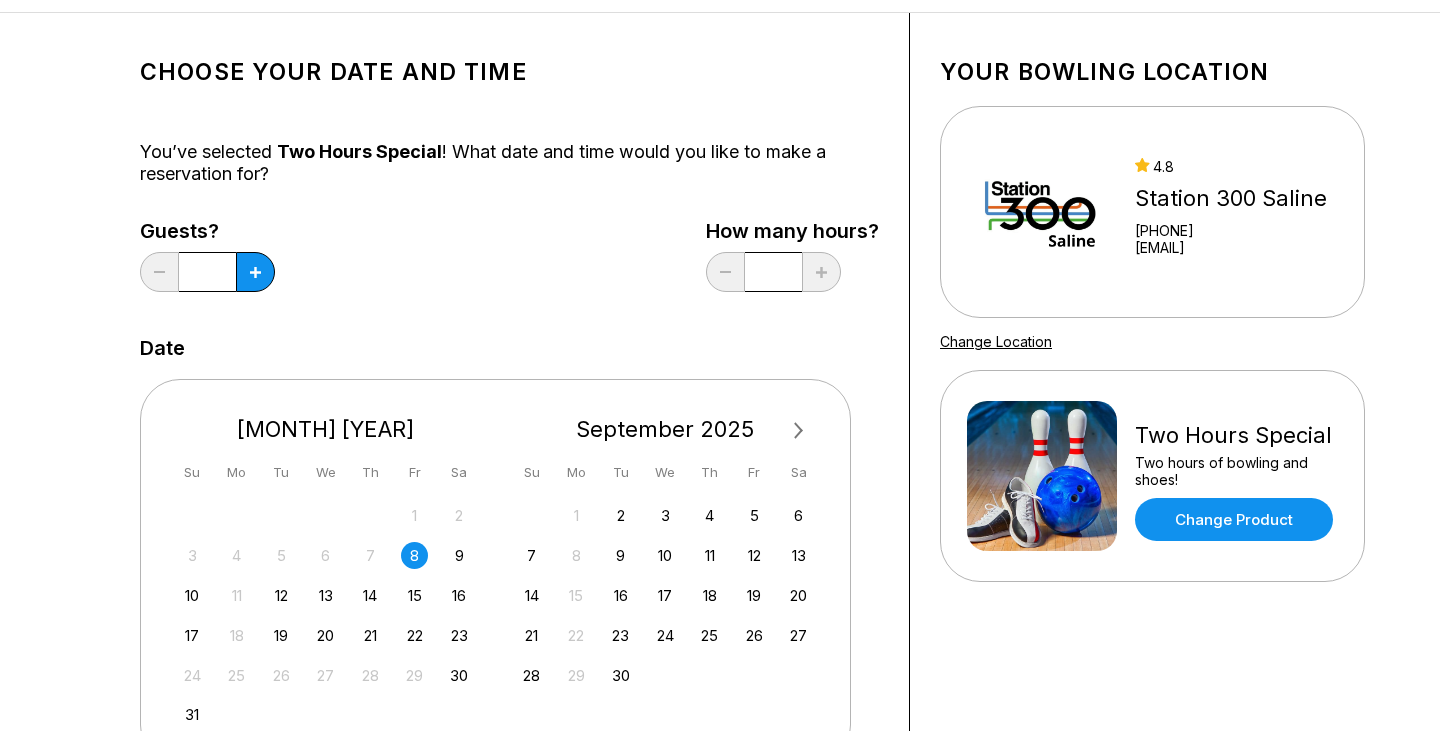 scroll, scrollTop: 82, scrollLeft: 0, axis: vertical 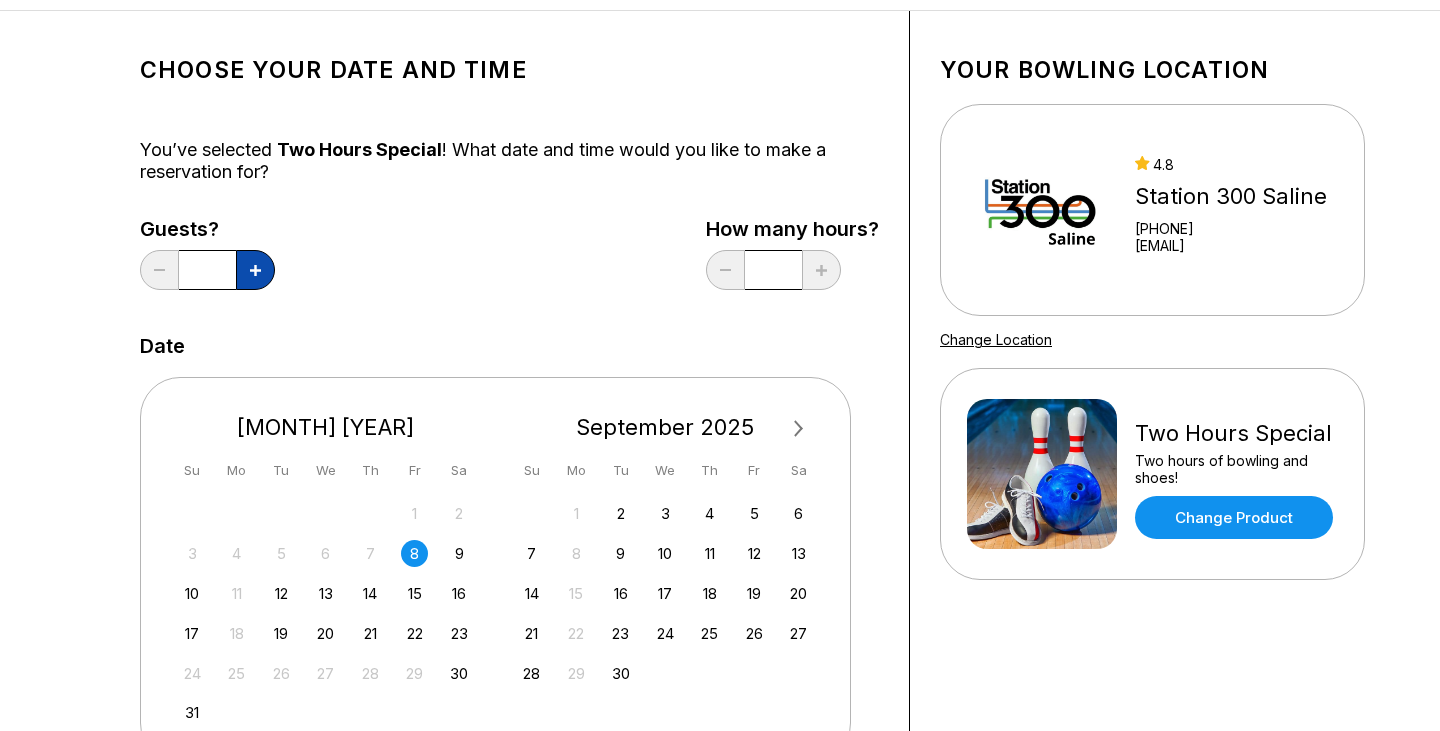click 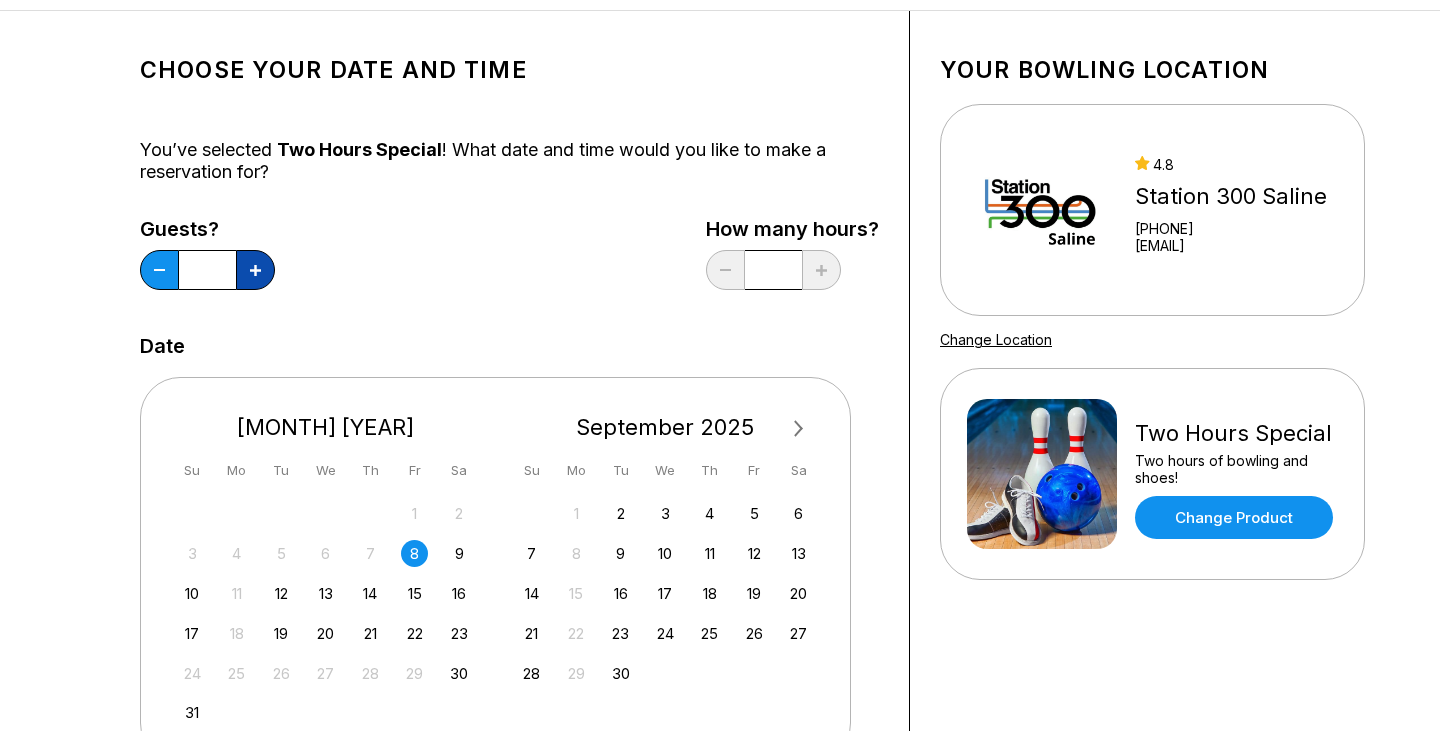 click 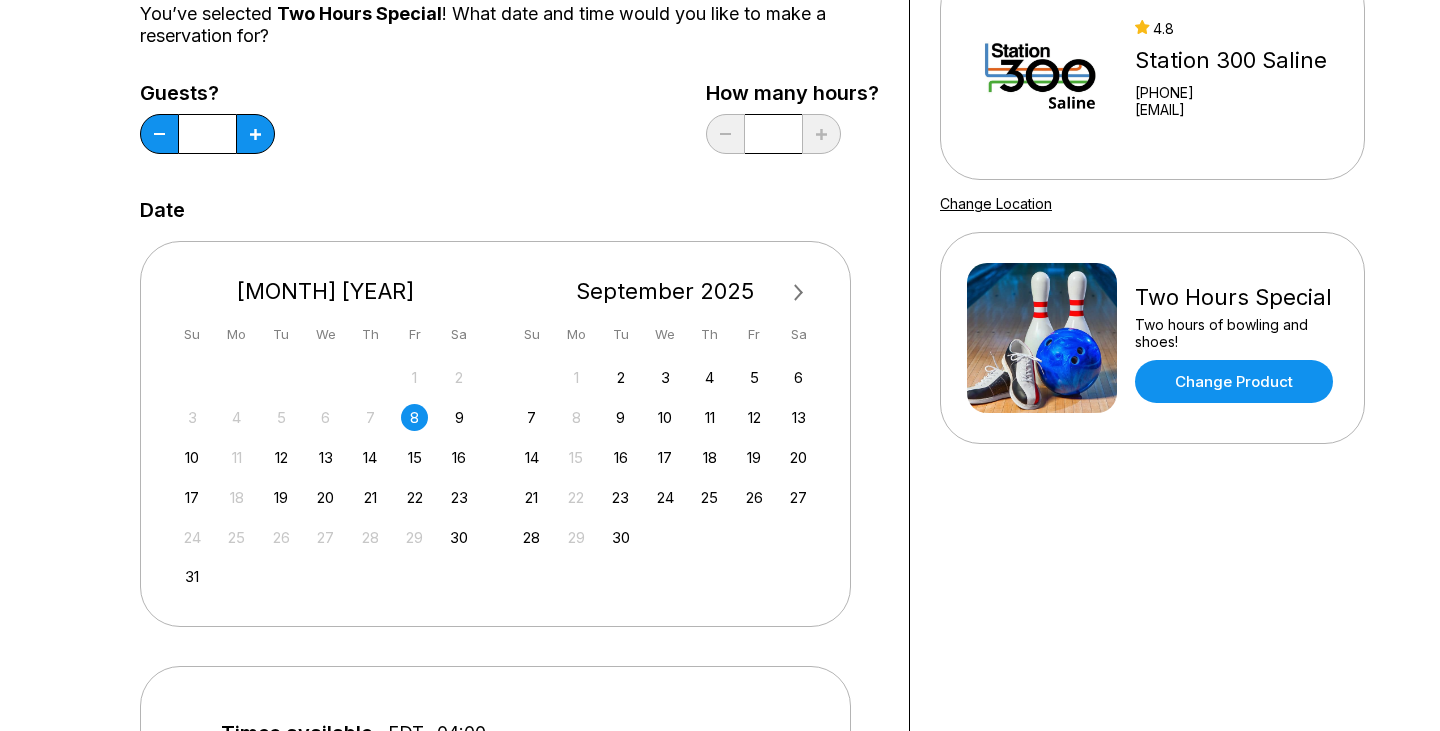 scroll, scrollTop: 223, scrollLeft: 0, axis: vertical 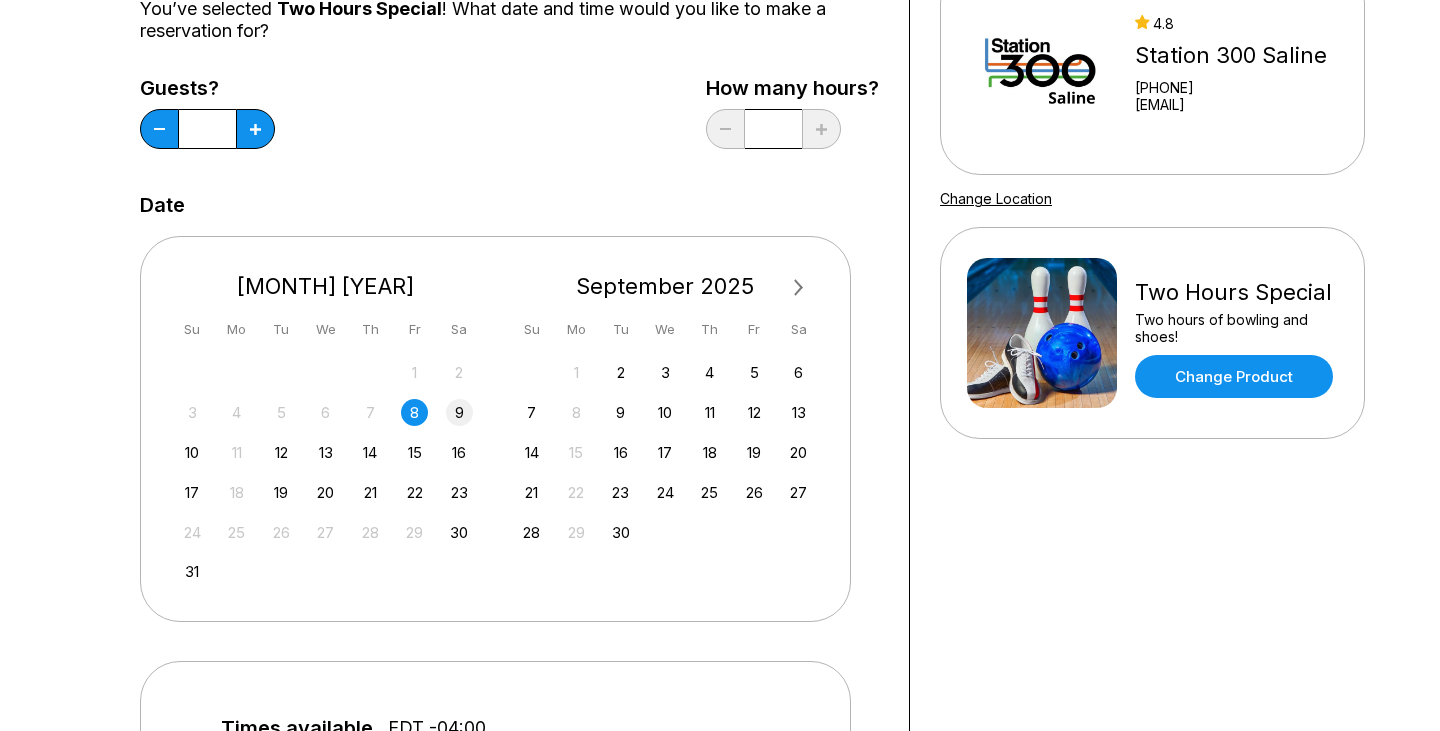 click on "9" at bounding box center (459, 412) 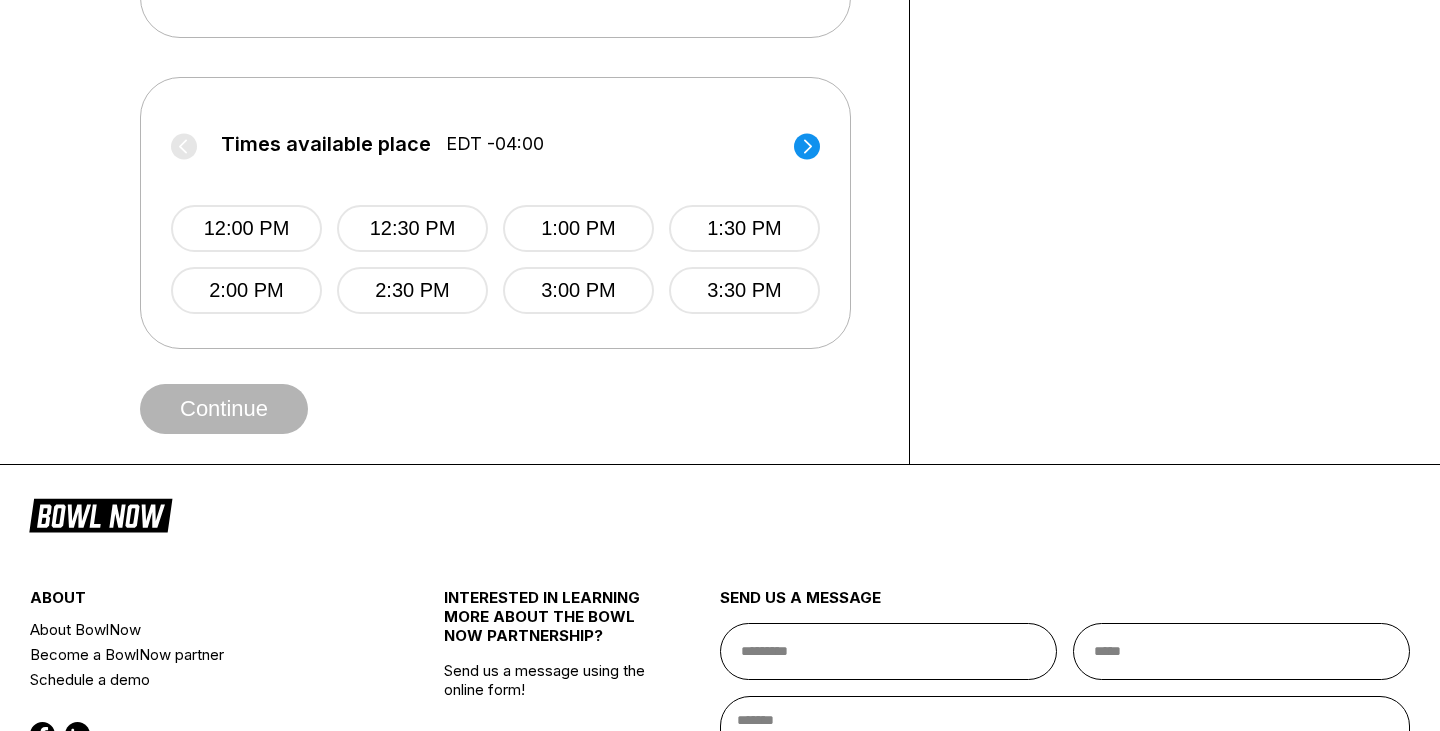scroll, scrollTop: 809, scrollLeft: 0, axis: vertical 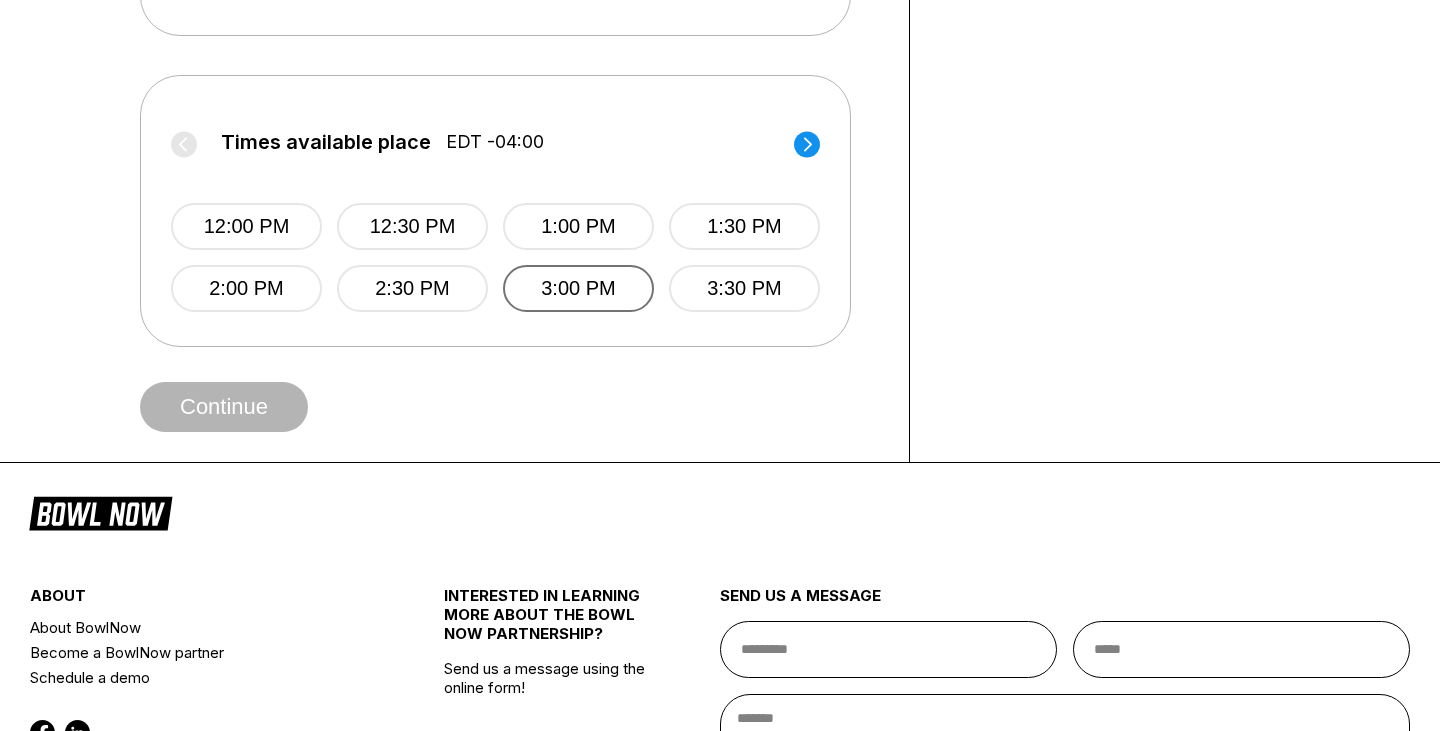 click on "3:00 PM" at bounding box center [578, 288] 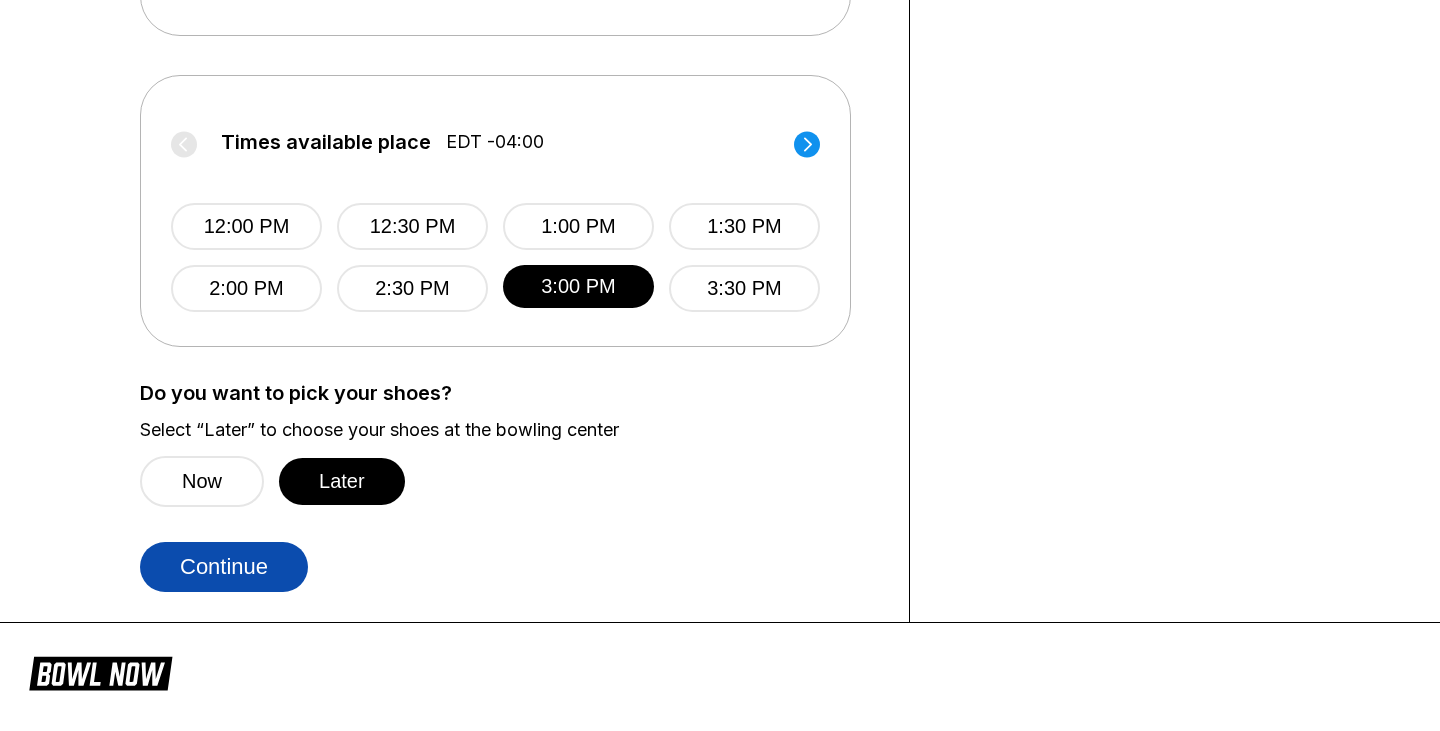 click on "Continue" at bounding box center (224, 567) 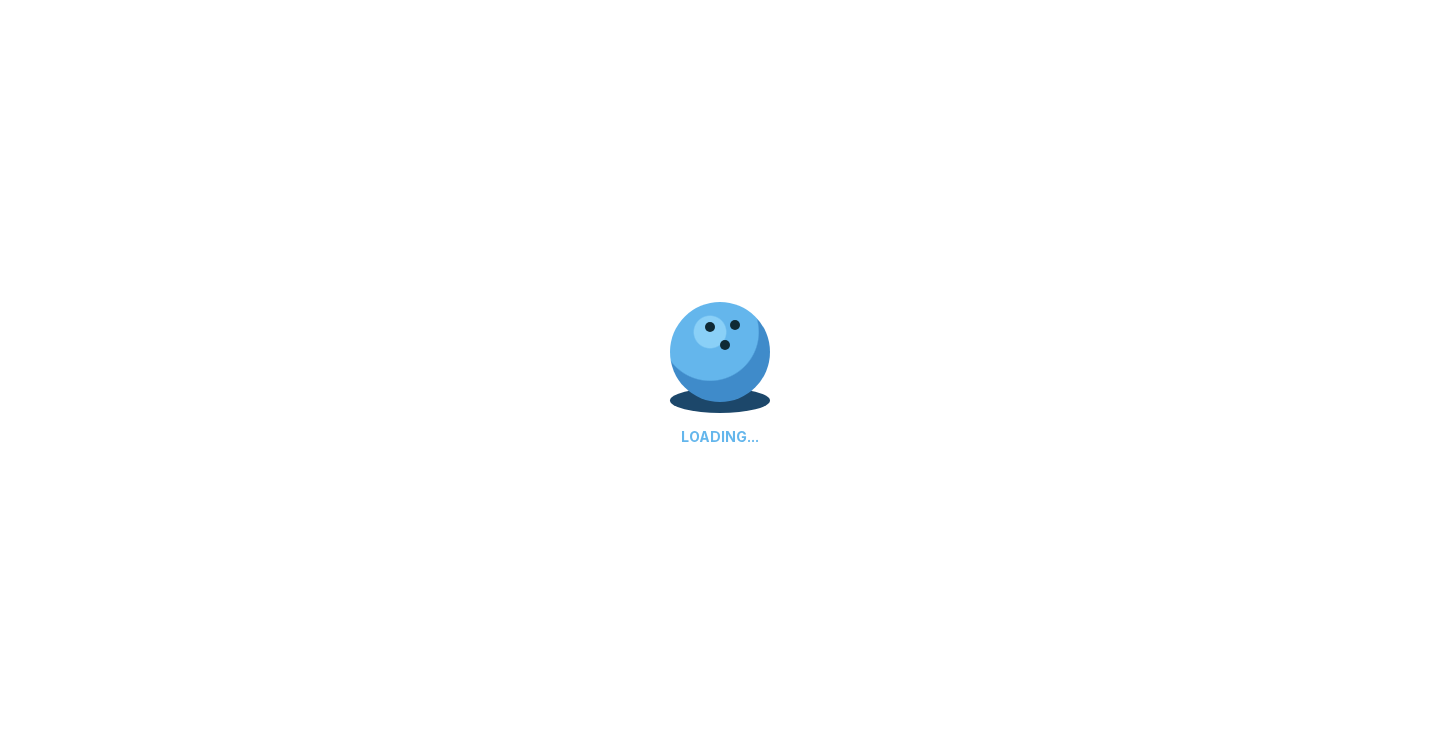 select on "**" 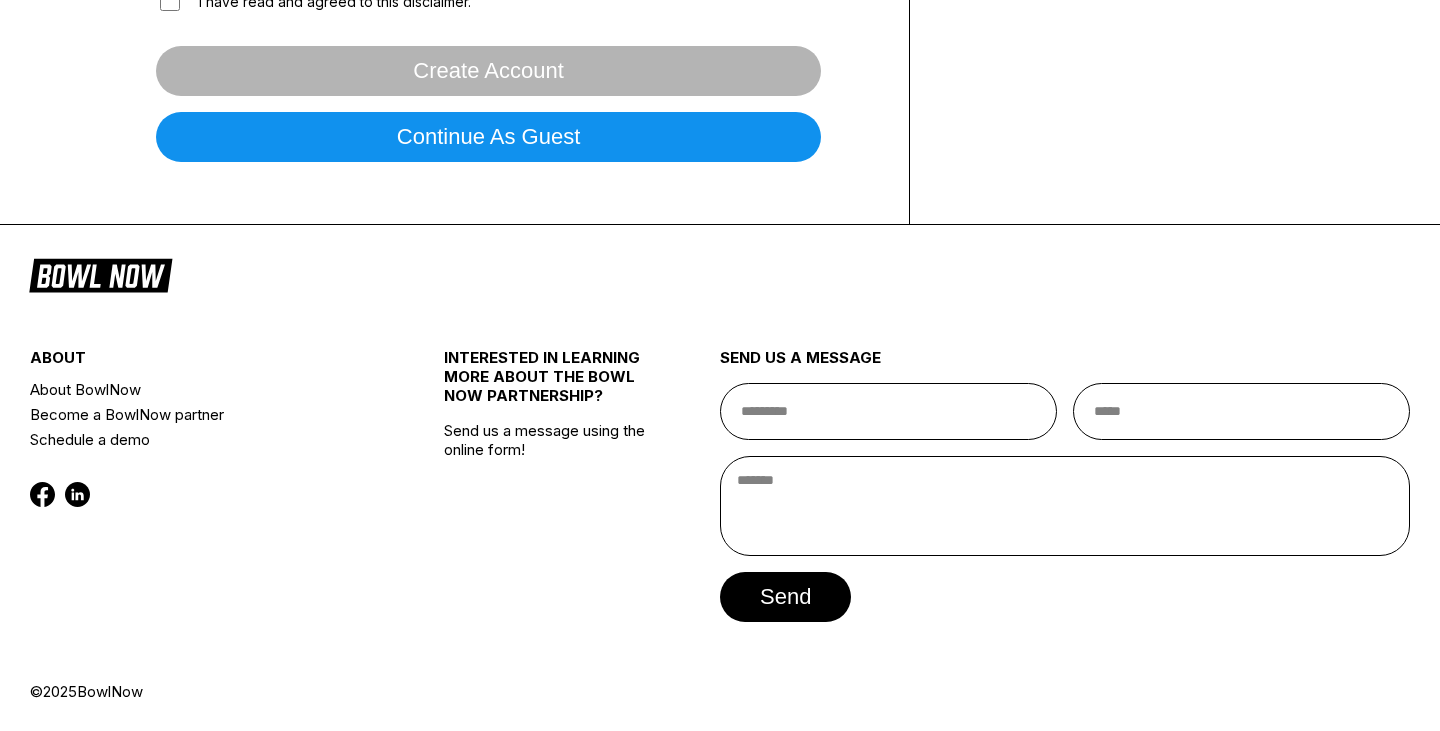 scroll, scrollTop: 0, scrollLeft: 0, axis: both 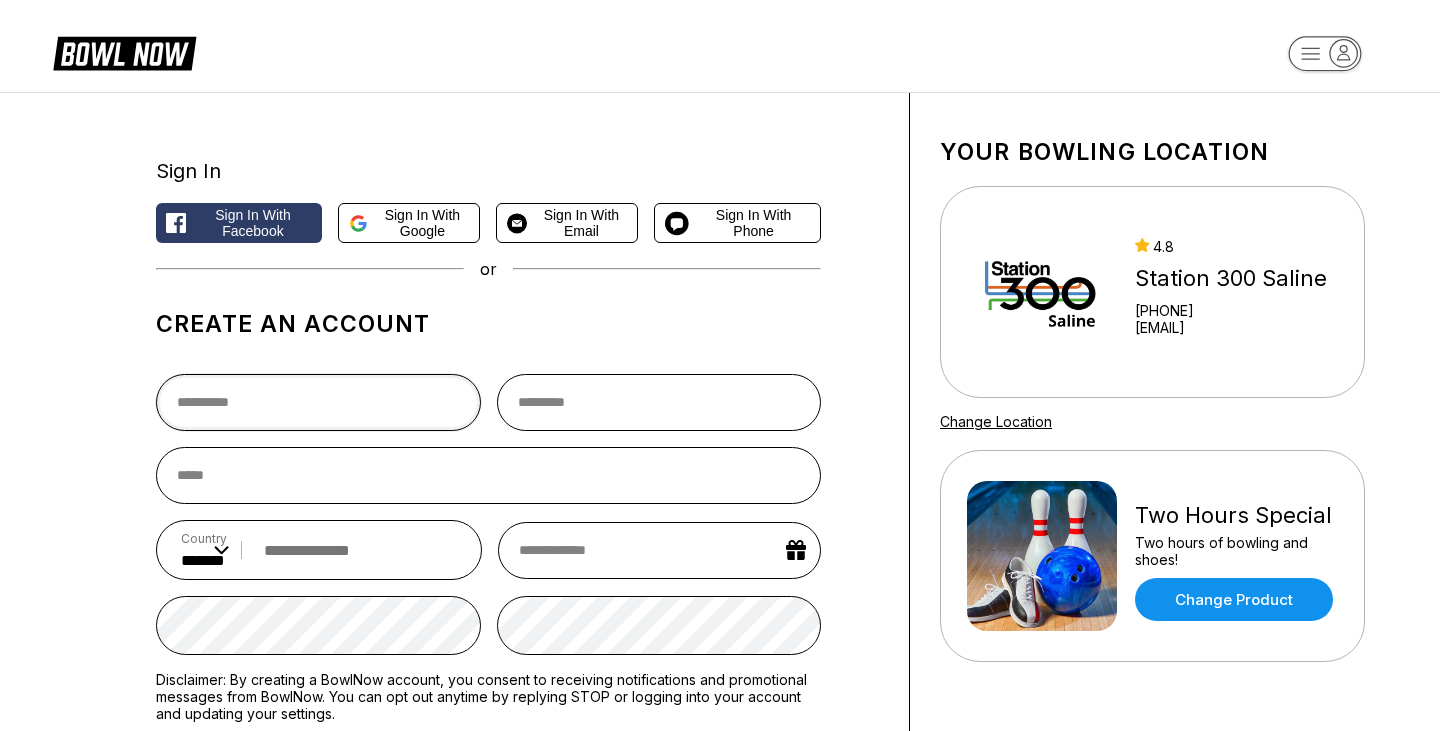 click at bounding box center [318, 402] 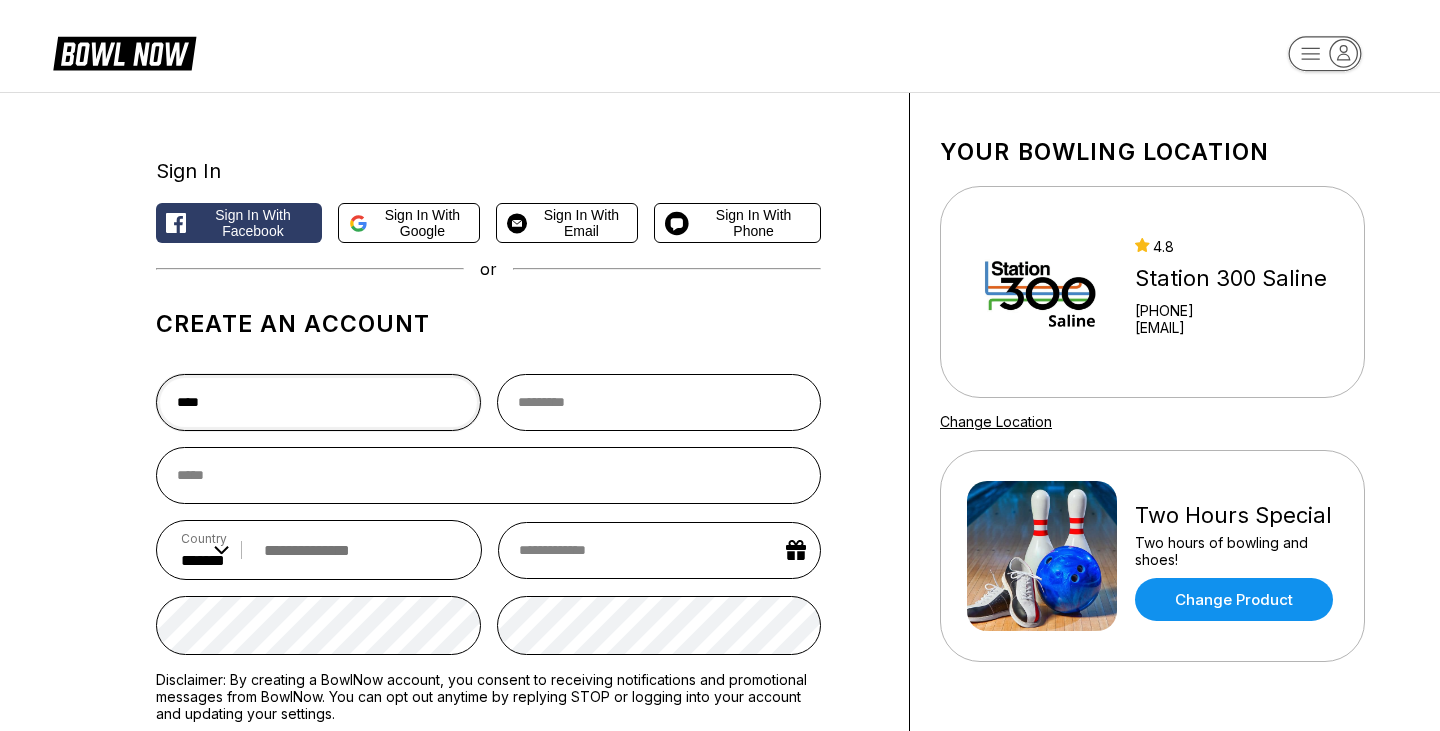 type on "****" 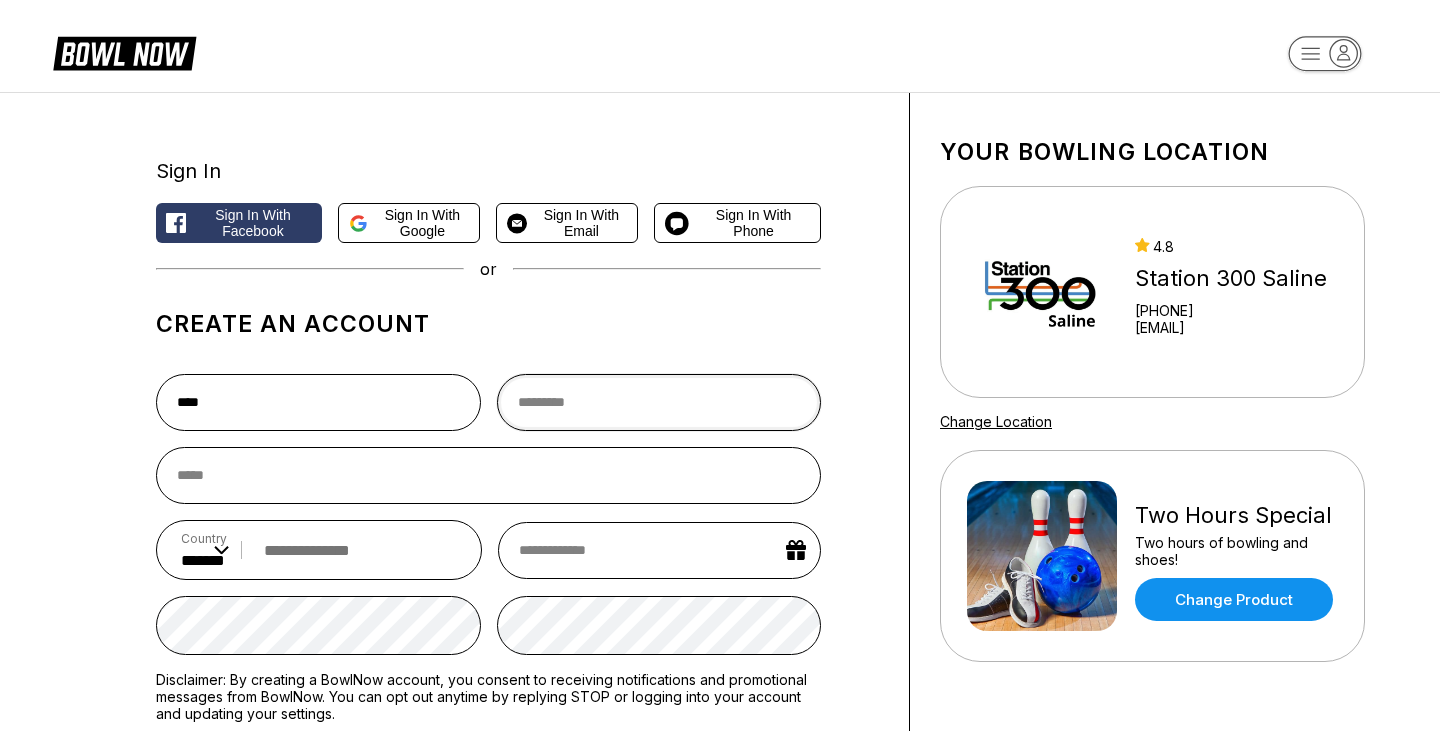 click at bounding box center [659, 402] 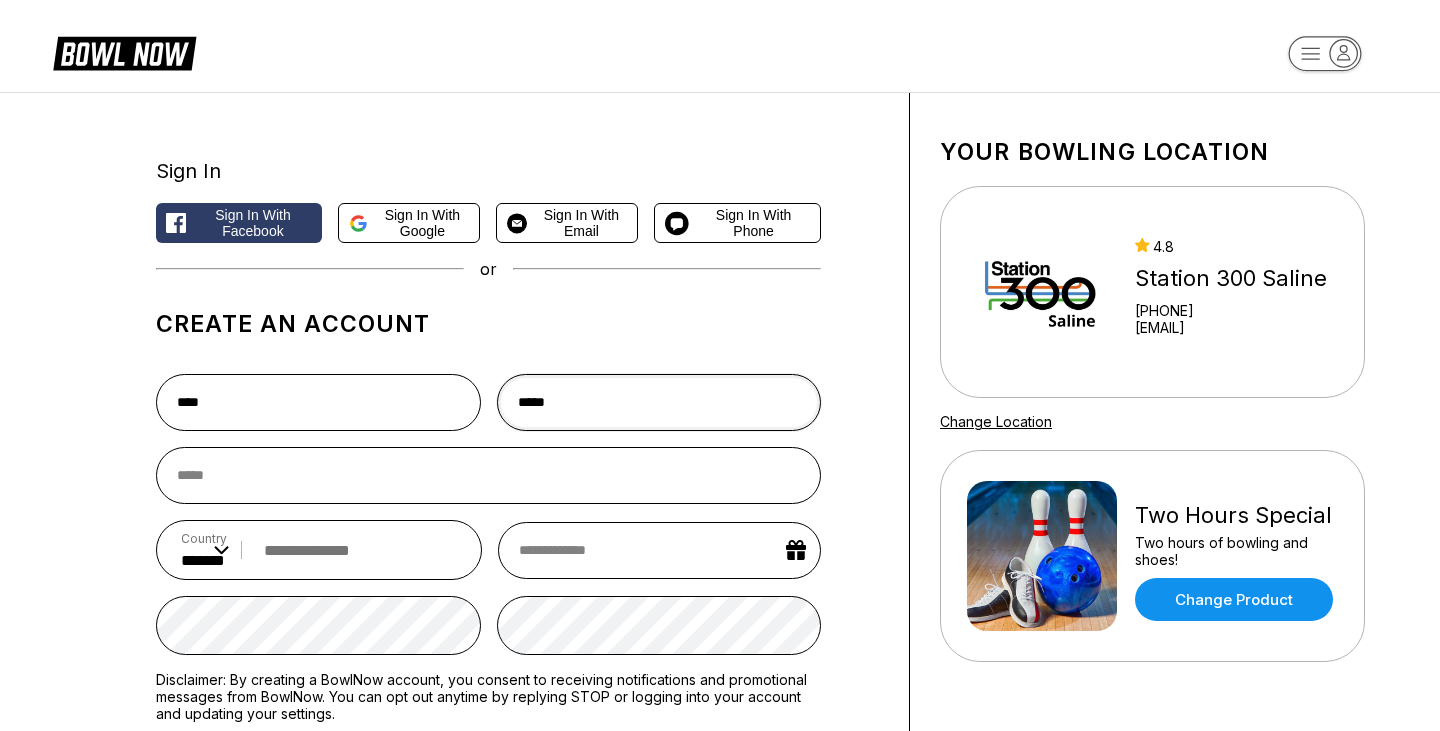 type on "*****" 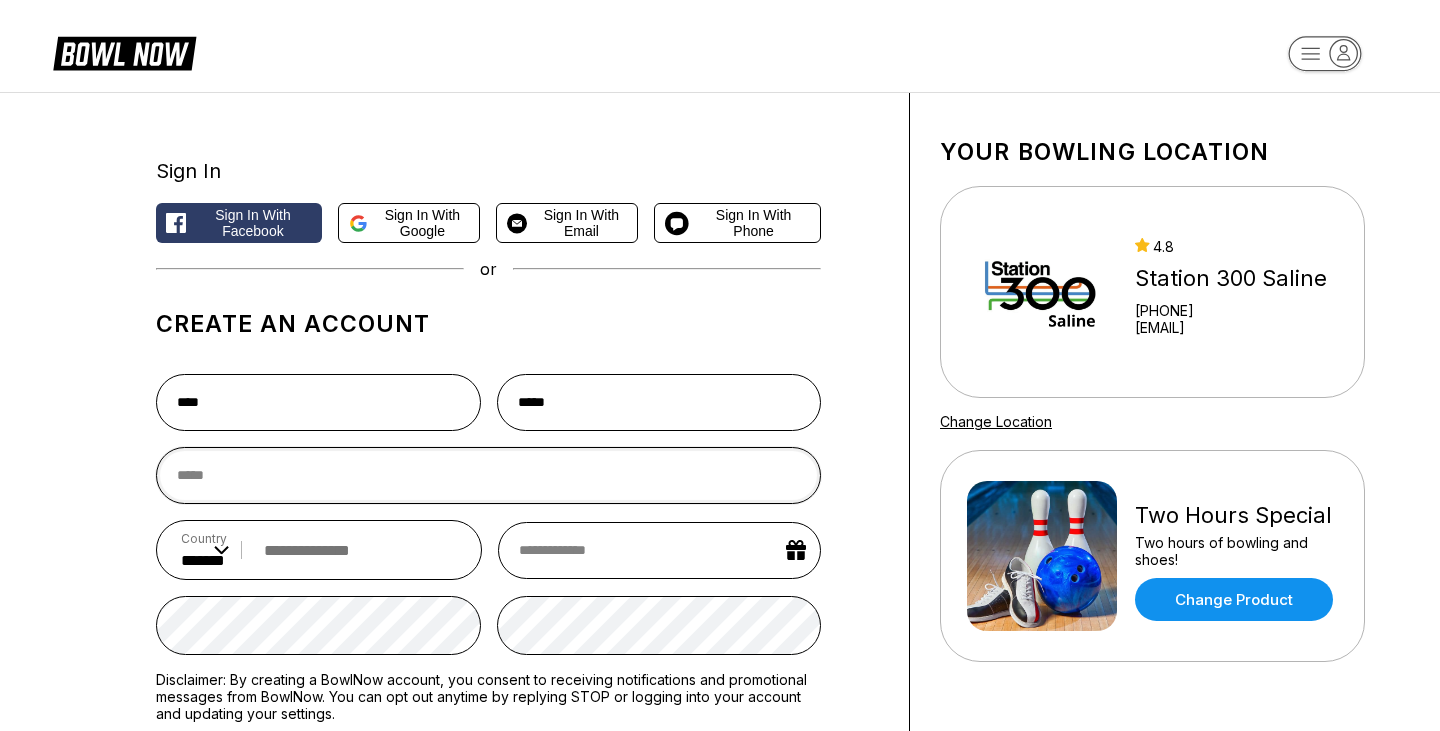 click at bounding box center [488, 475] 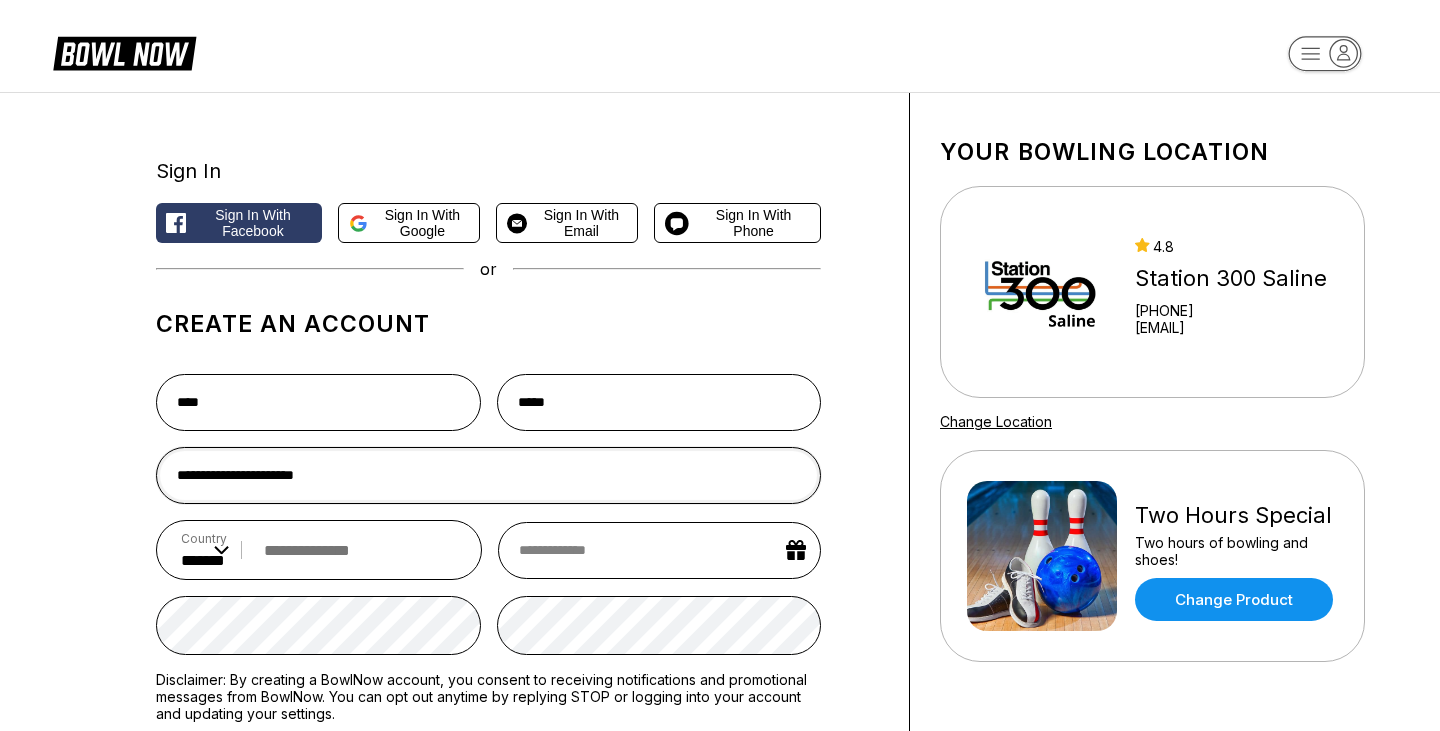 type on "**********" 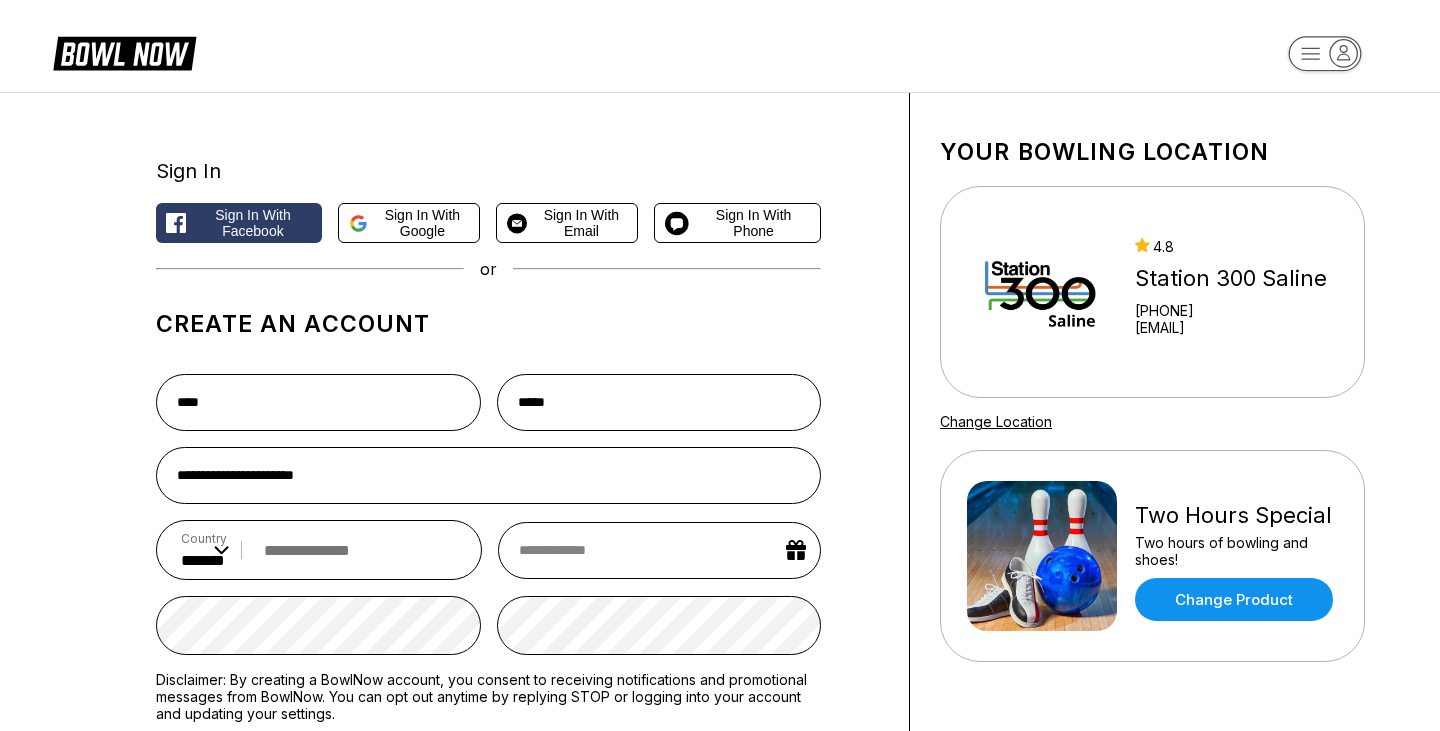 click at bounding box center [355, 550] 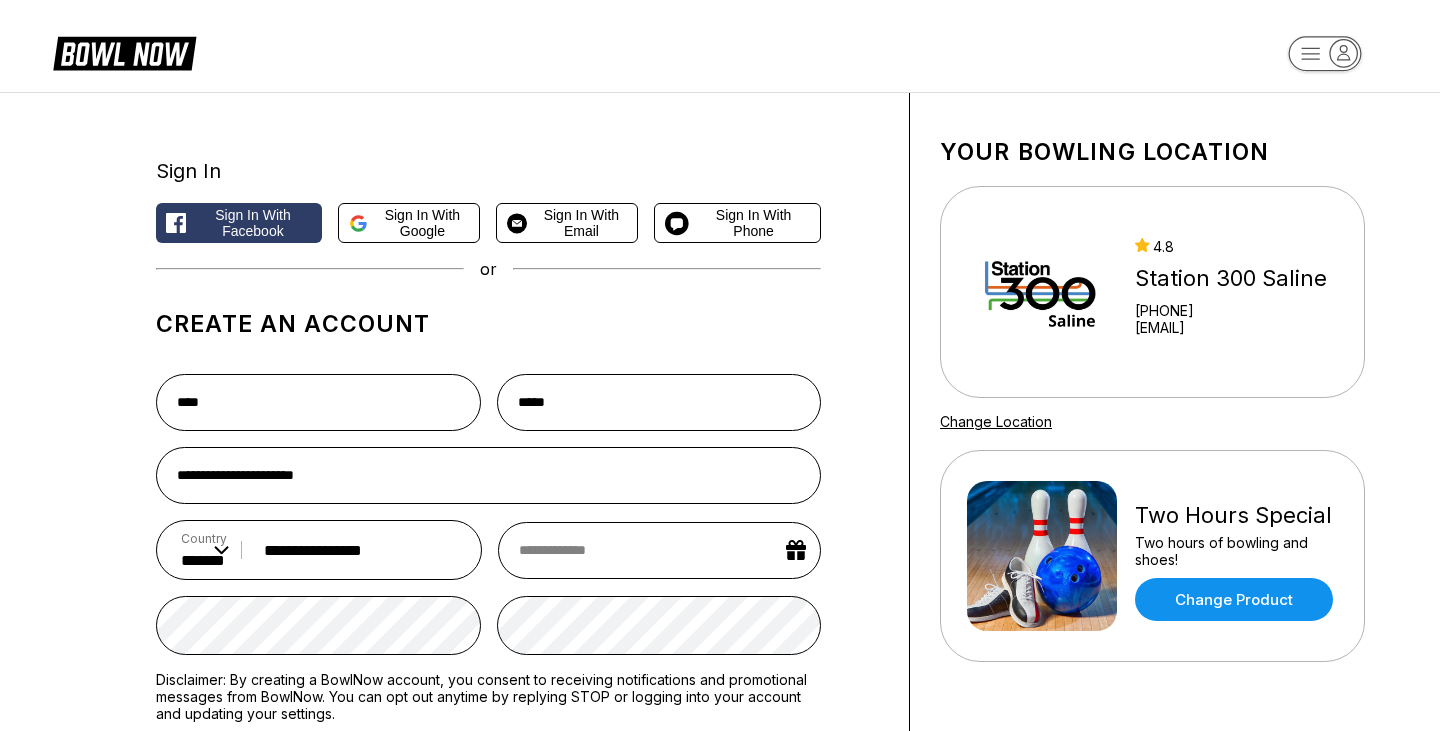 click on "**********" at bounding box center (355, 550) 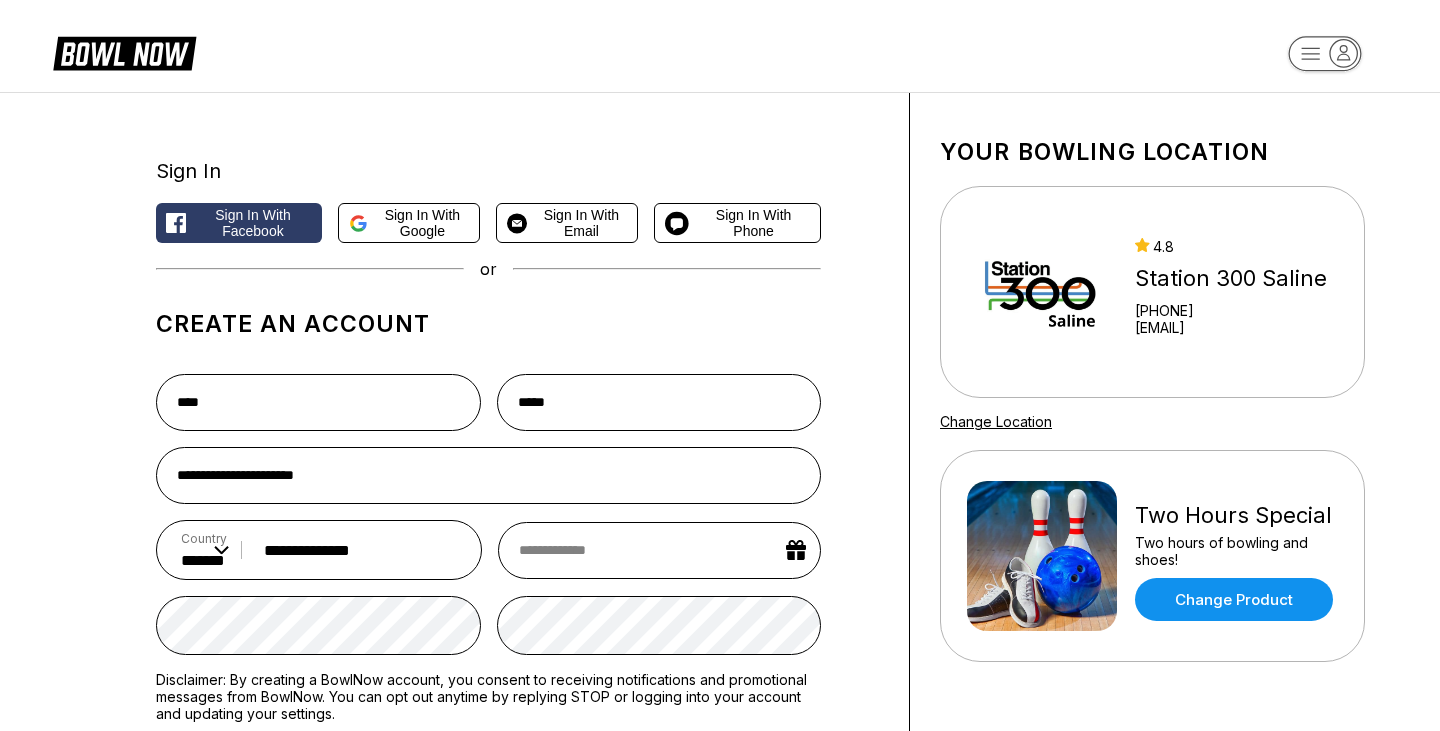 select on "*" 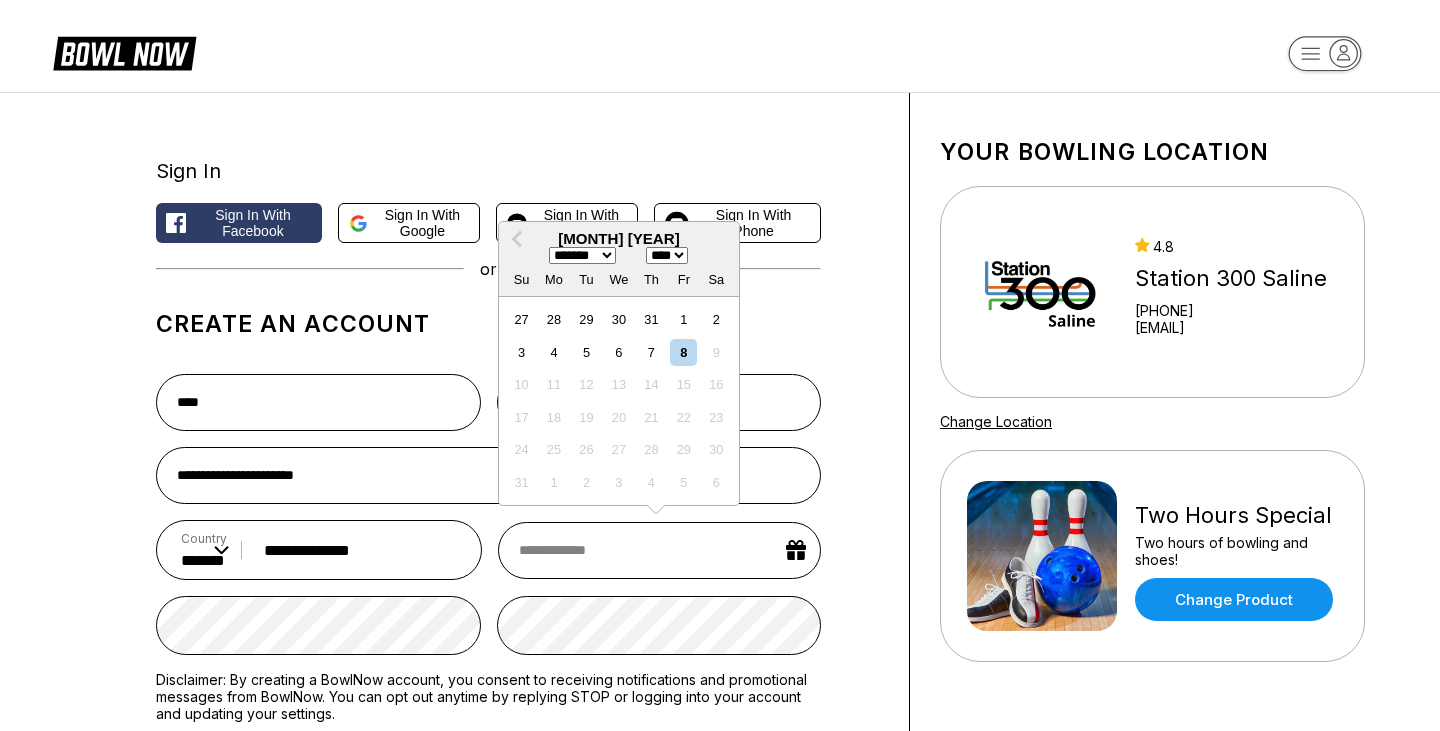 click at bounding box center (659, 550) 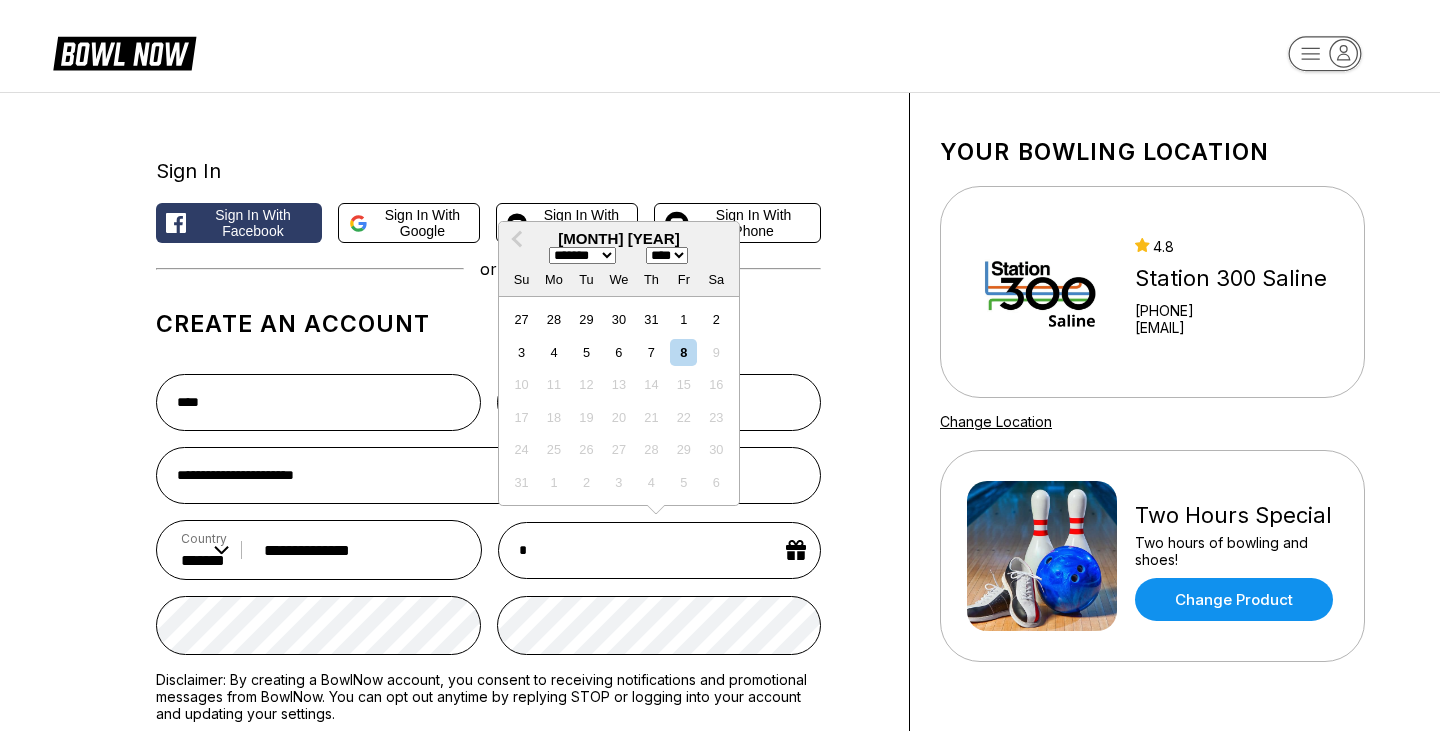 select on "****" 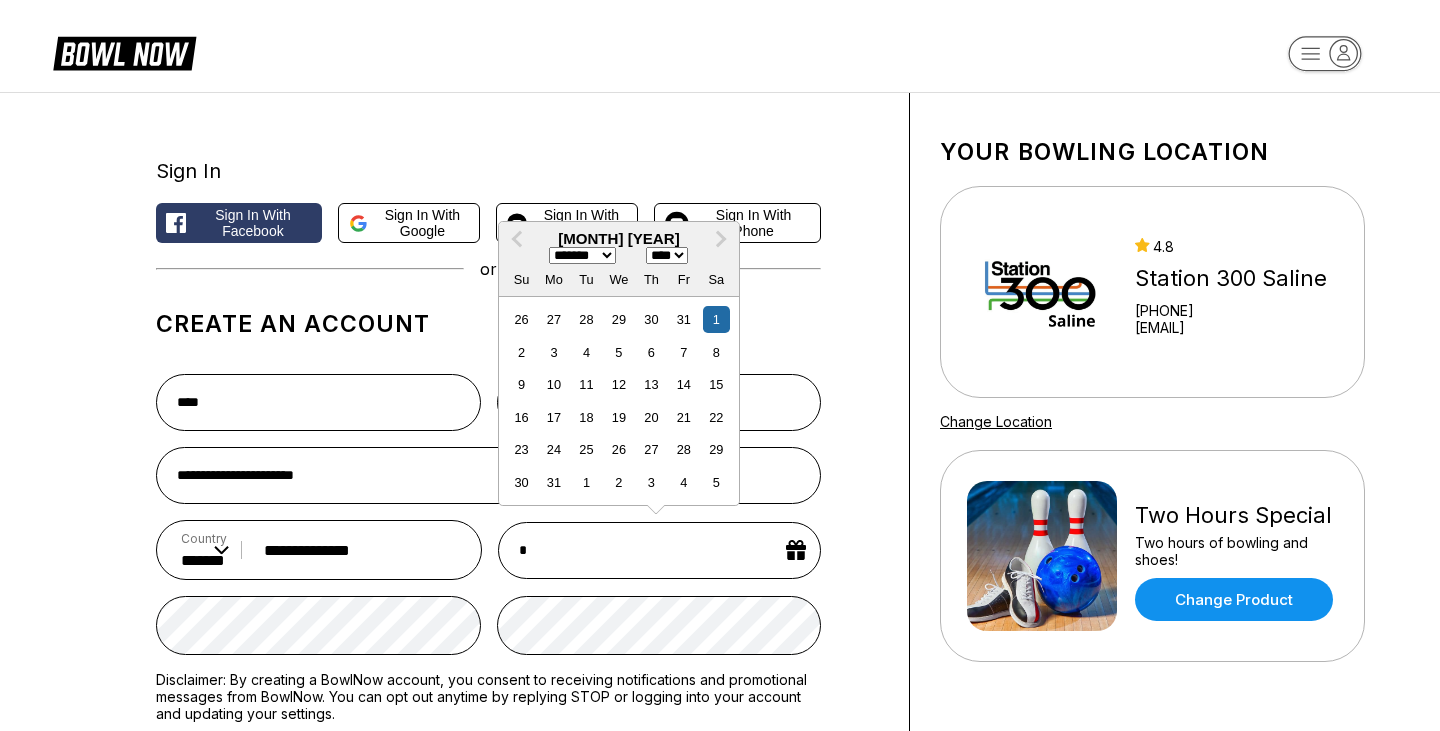 type on "**" 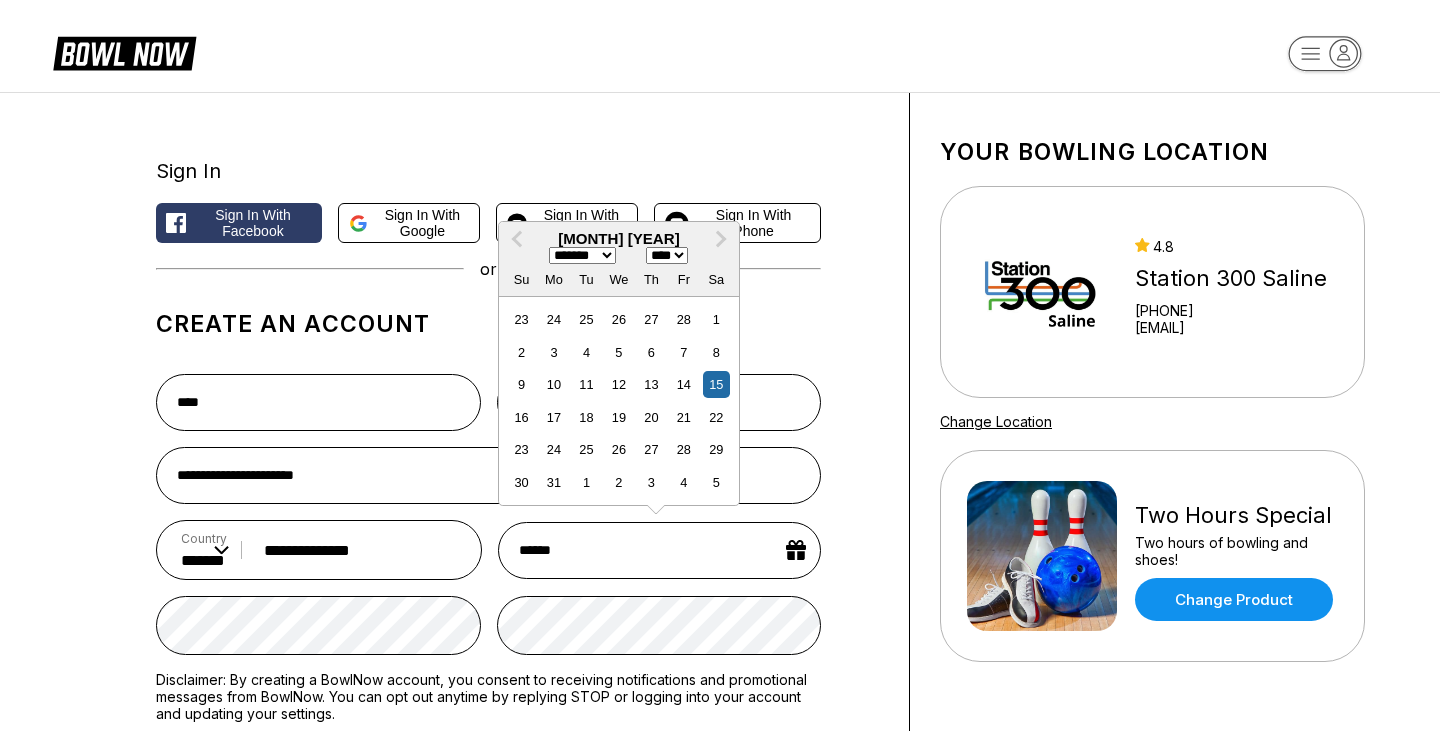 type on "*******" 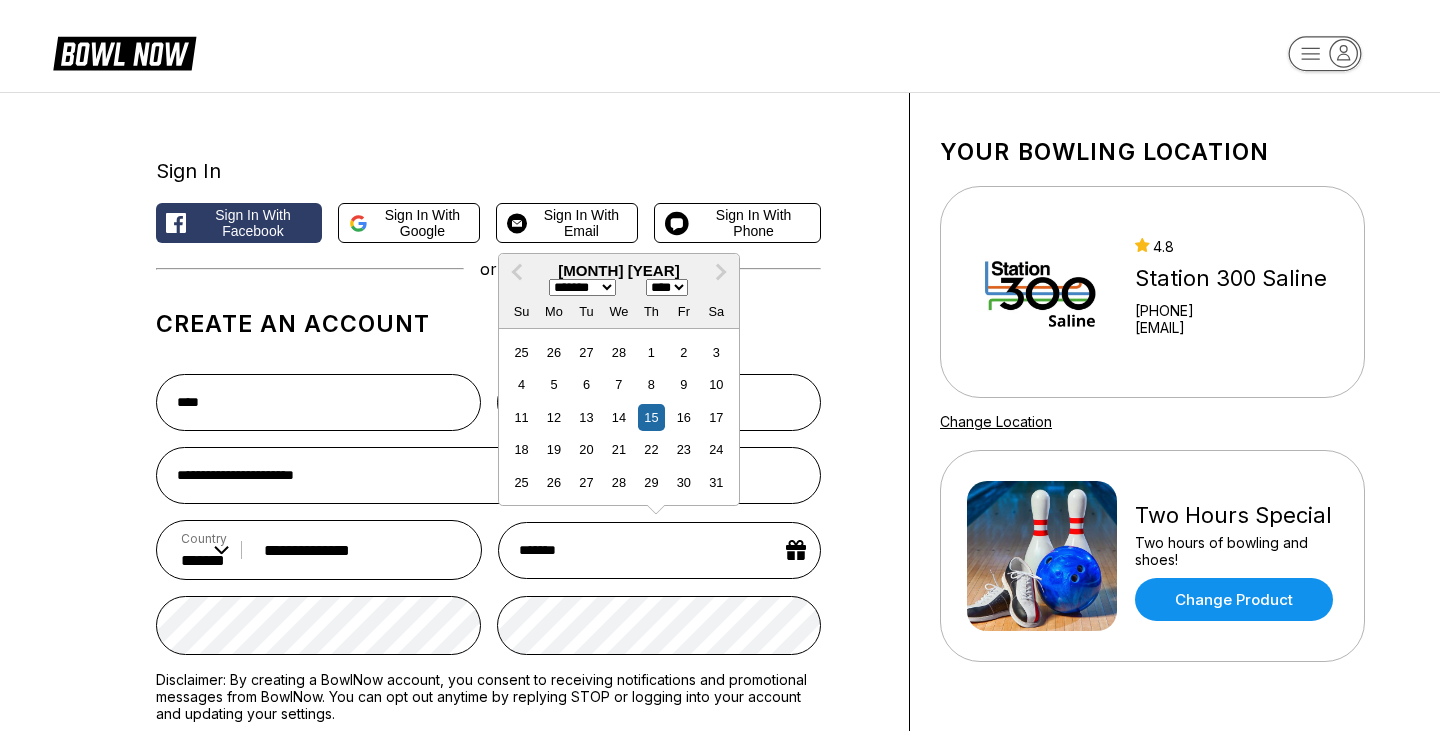 type on "********" 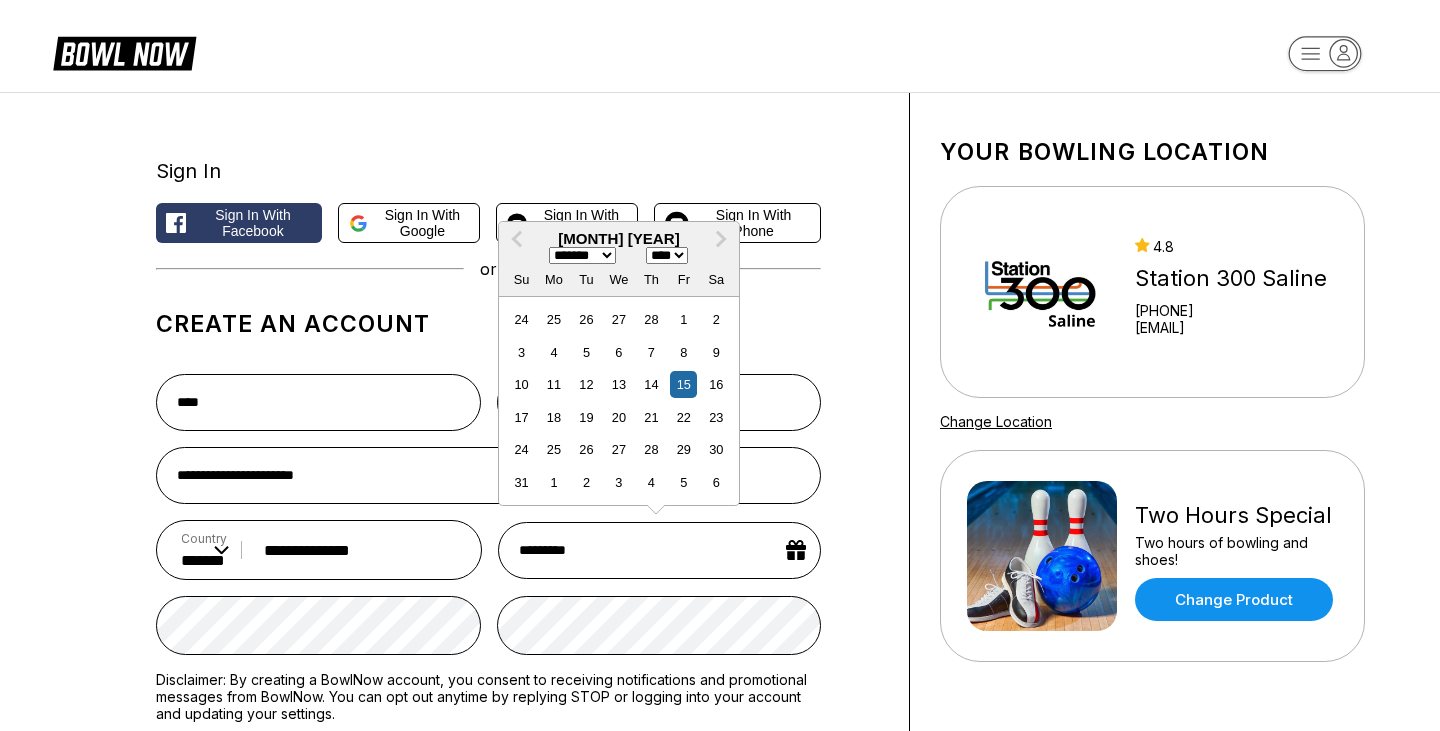type on "**********" 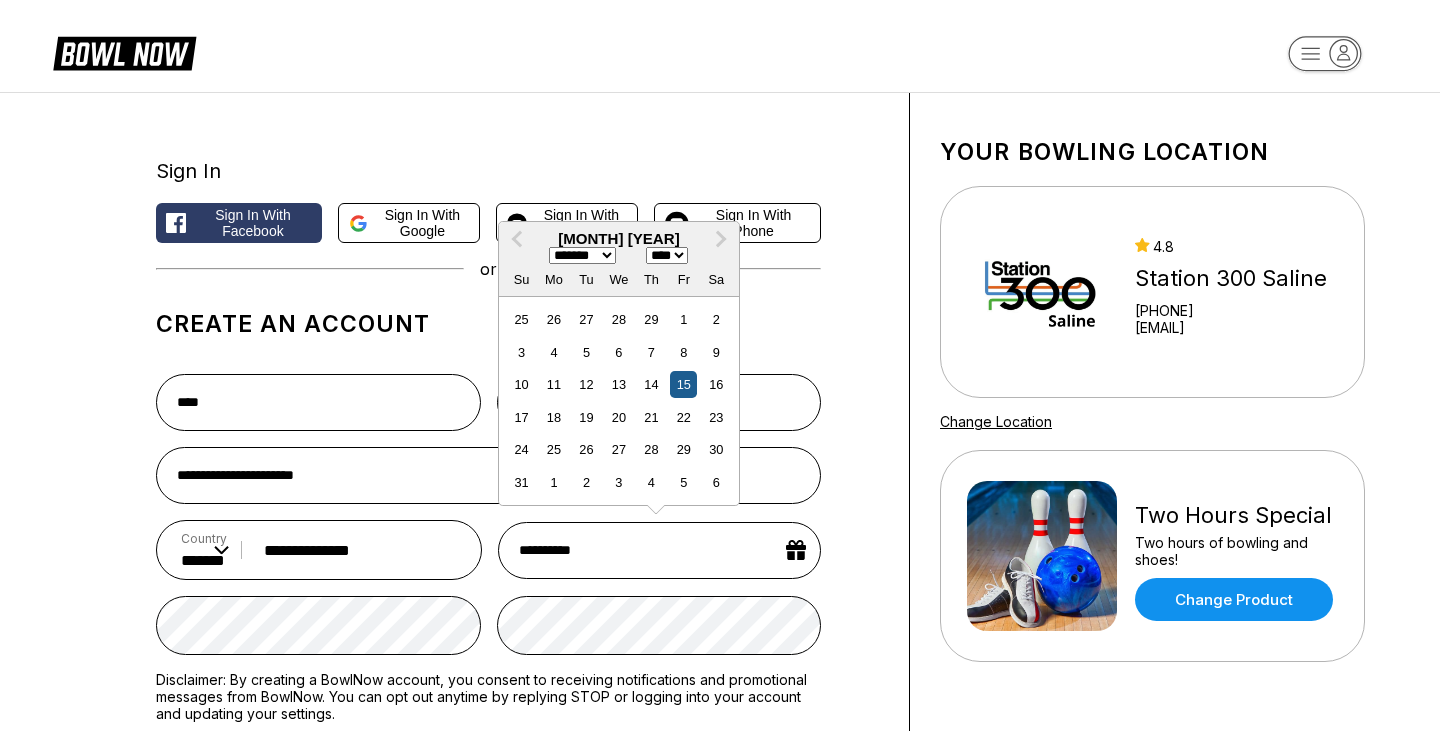 type on "**********" 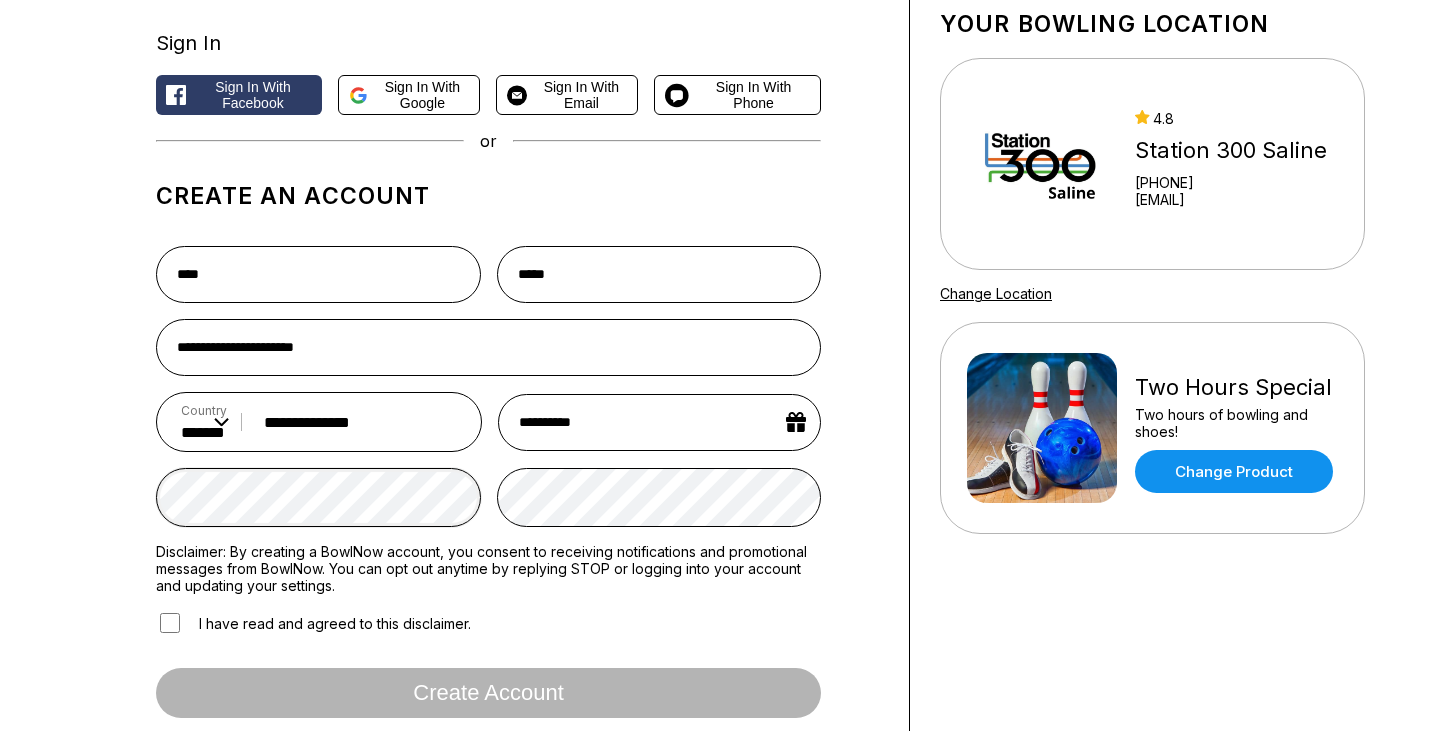 scroll, scrollTop: 188, scrollLeft: 0, axis: vertical 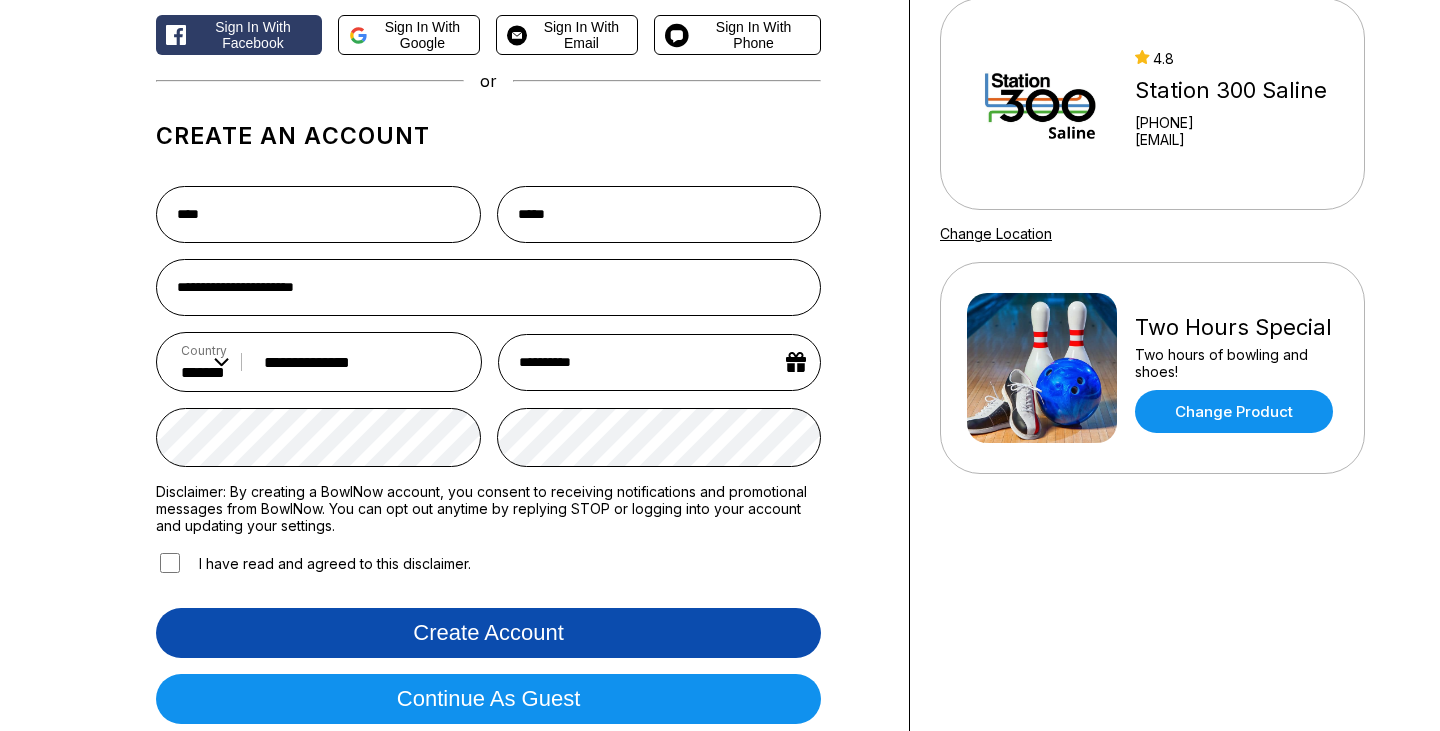 click on "Create account" at bounding box center [488, 633] 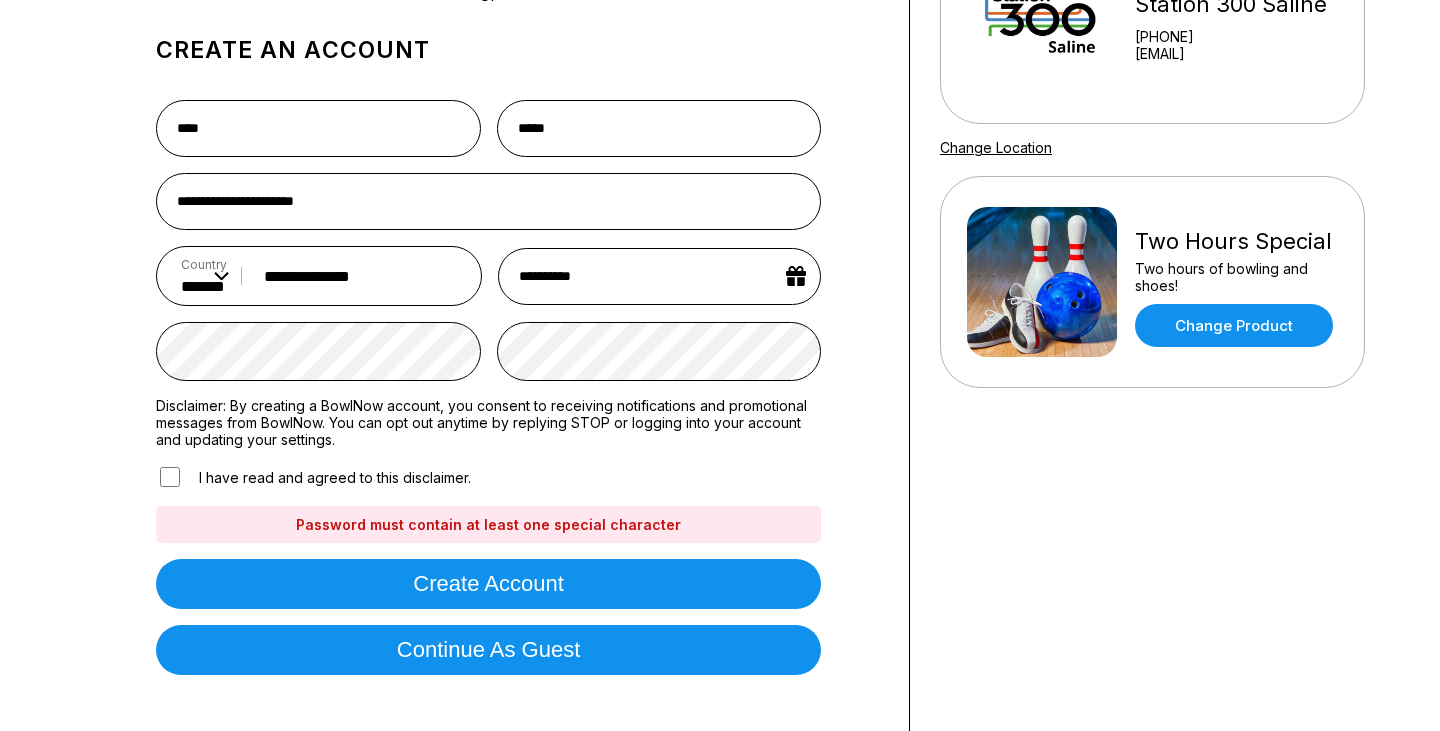 scroll, scrollTop: 294, scrollLeft: 0, axis: vertical 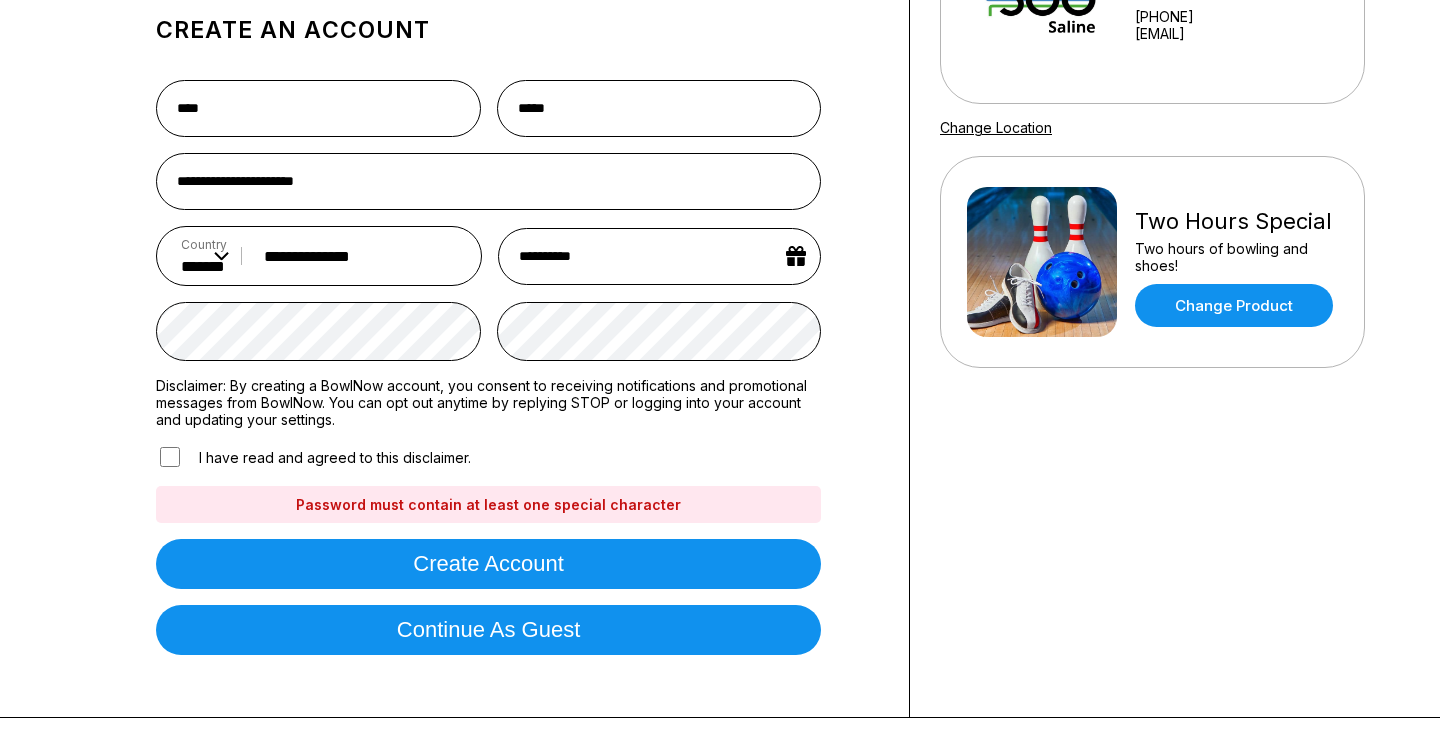 click on "**********" at bounding box center [488, 367] 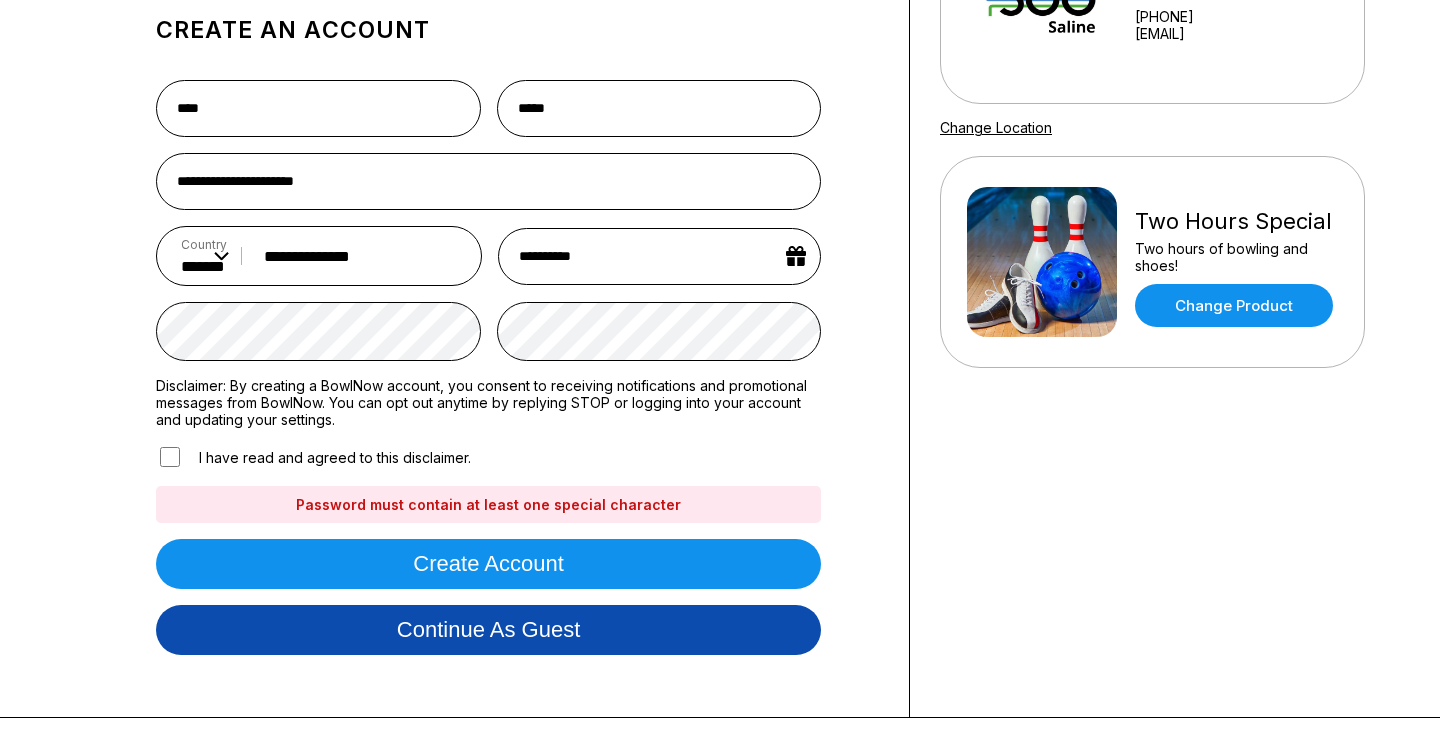 click on "Continue as guest" at bounding box center (488, 630) 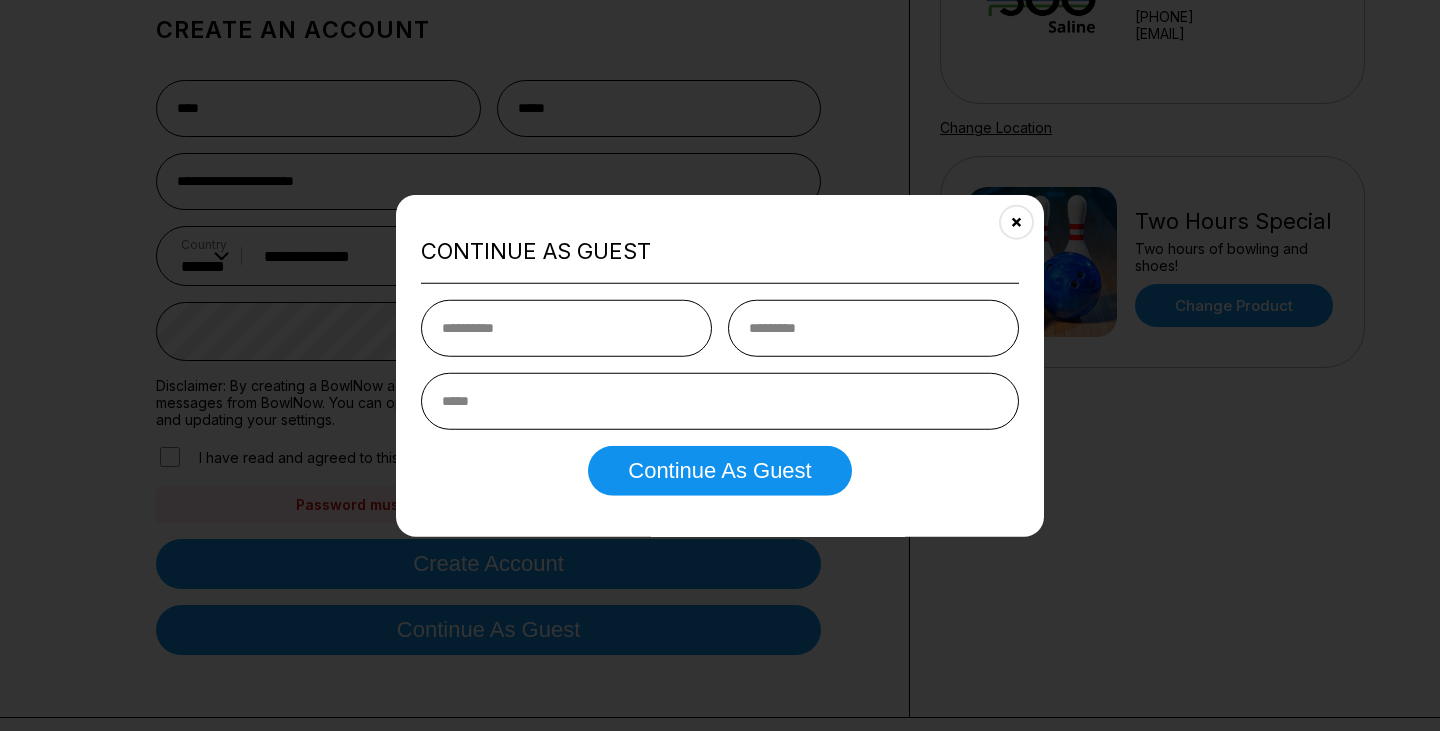 click at bounding box center (566, 328) 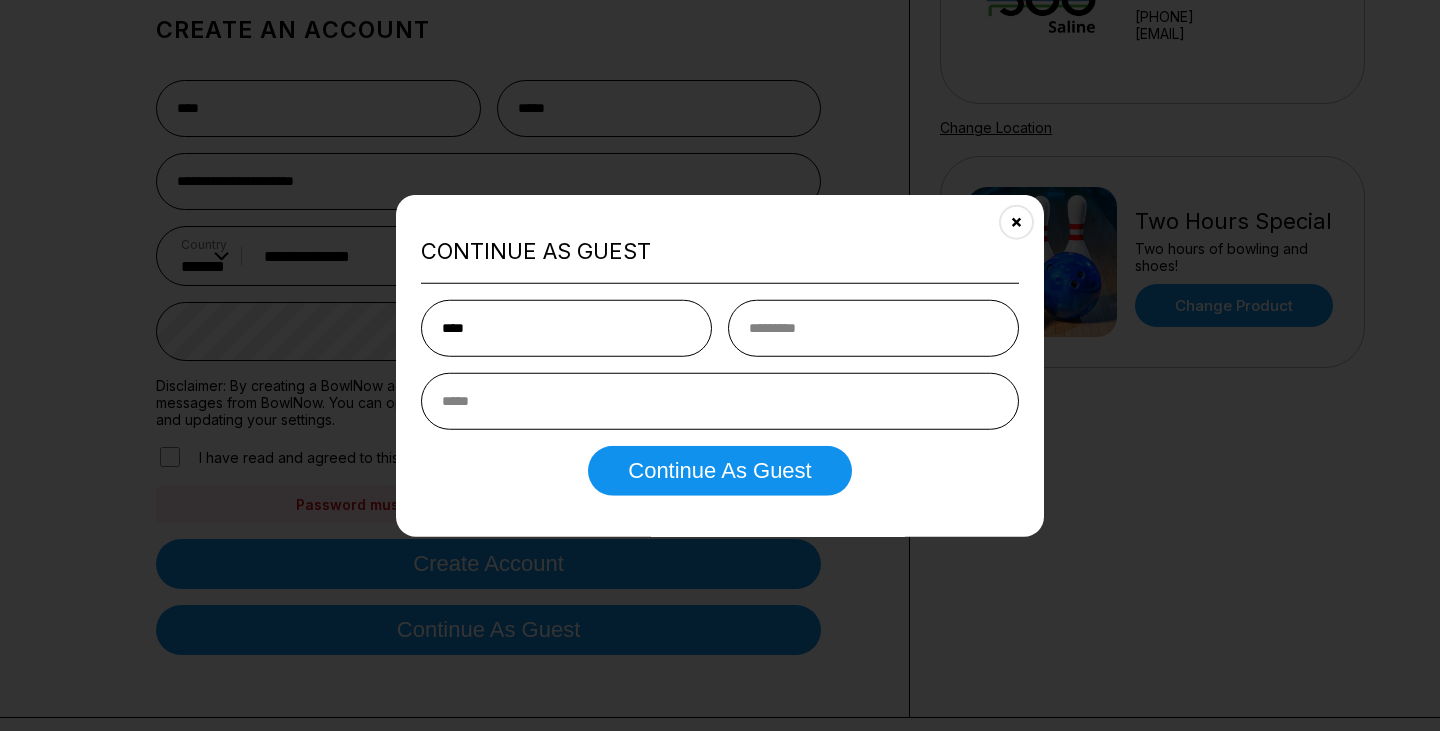 type on "****" 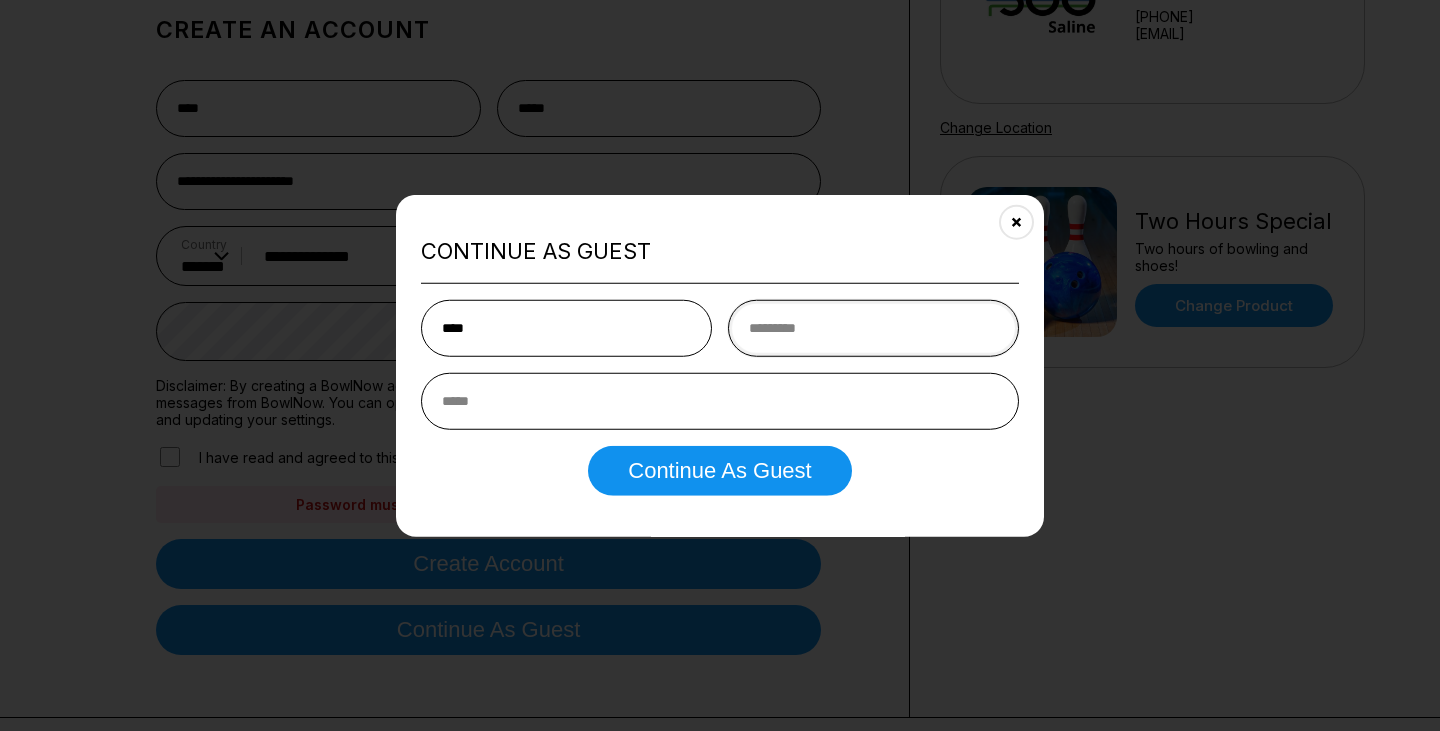 click at bounding box center [873, 328] 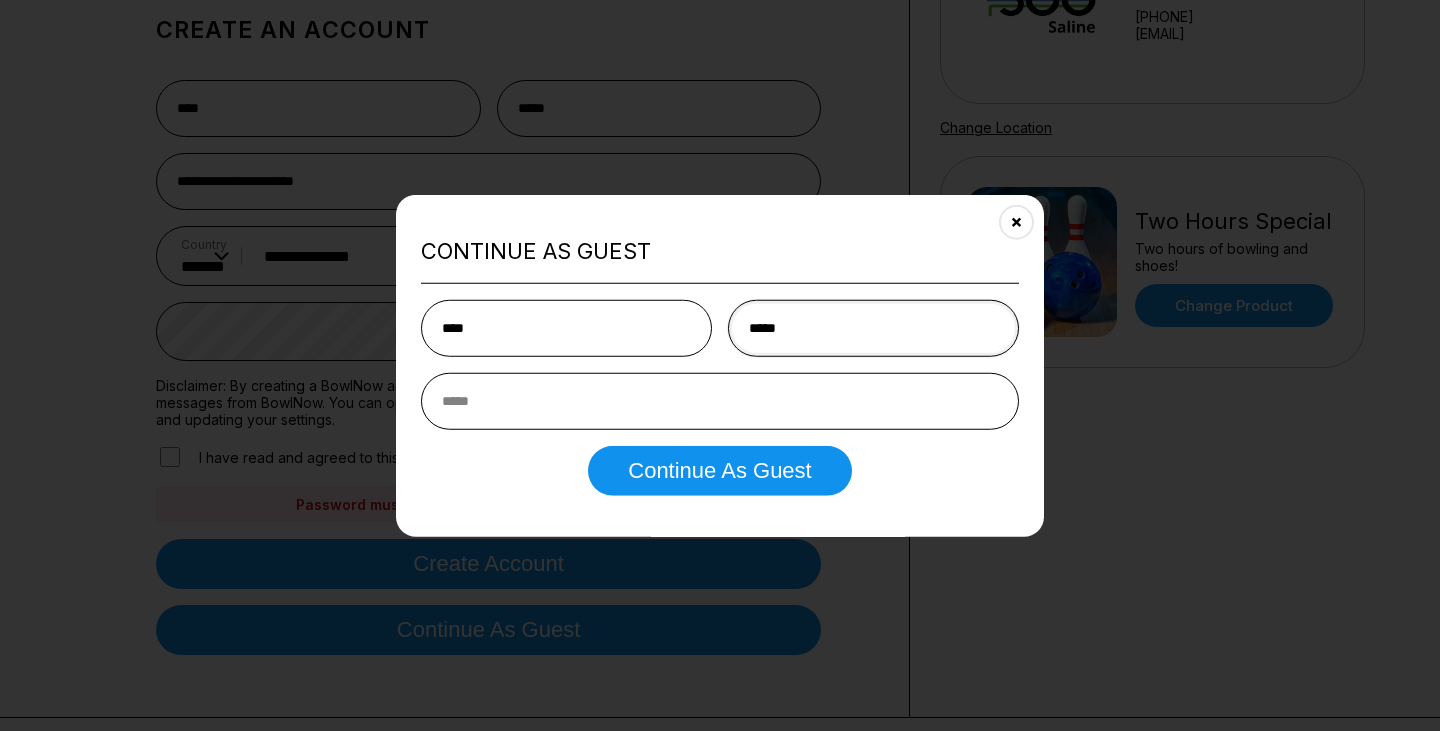 type on "*****" 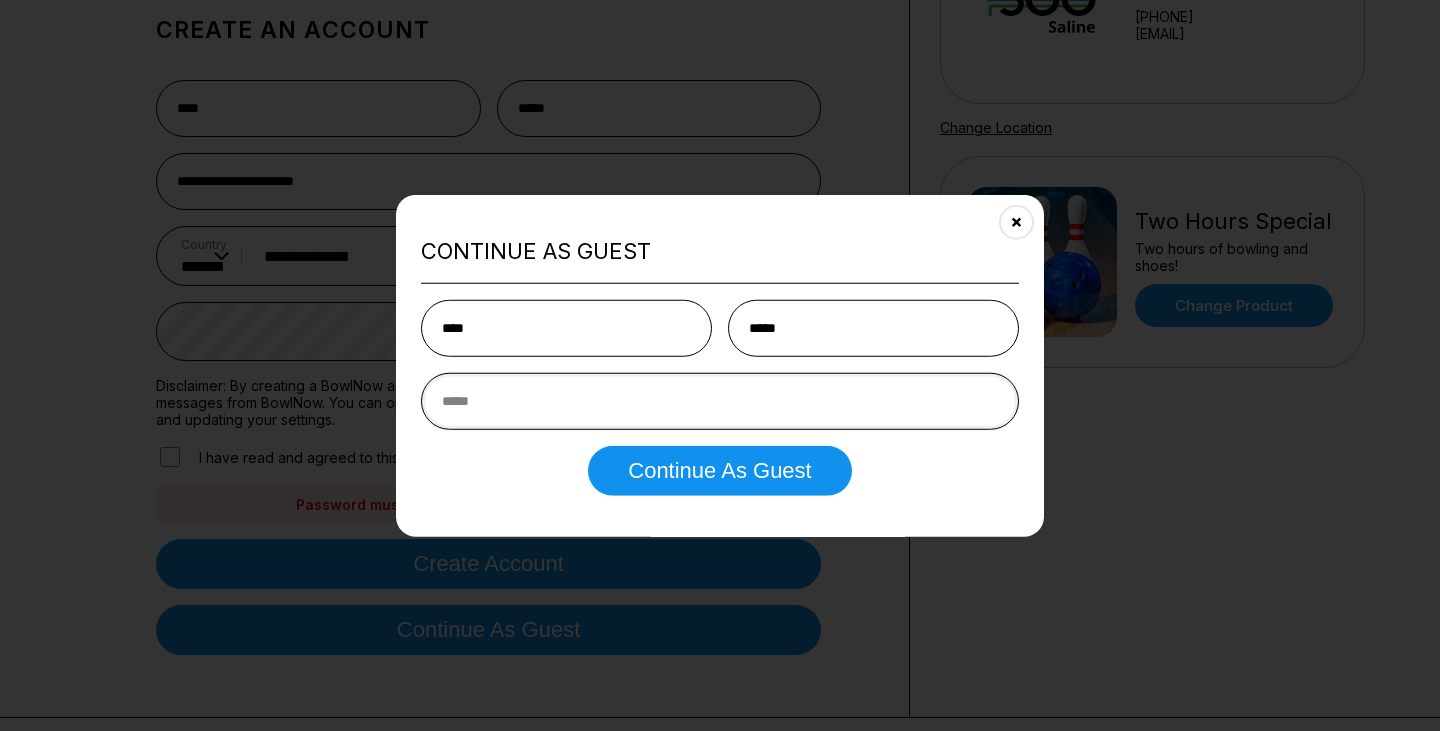 click at bounding box center [720, 401] 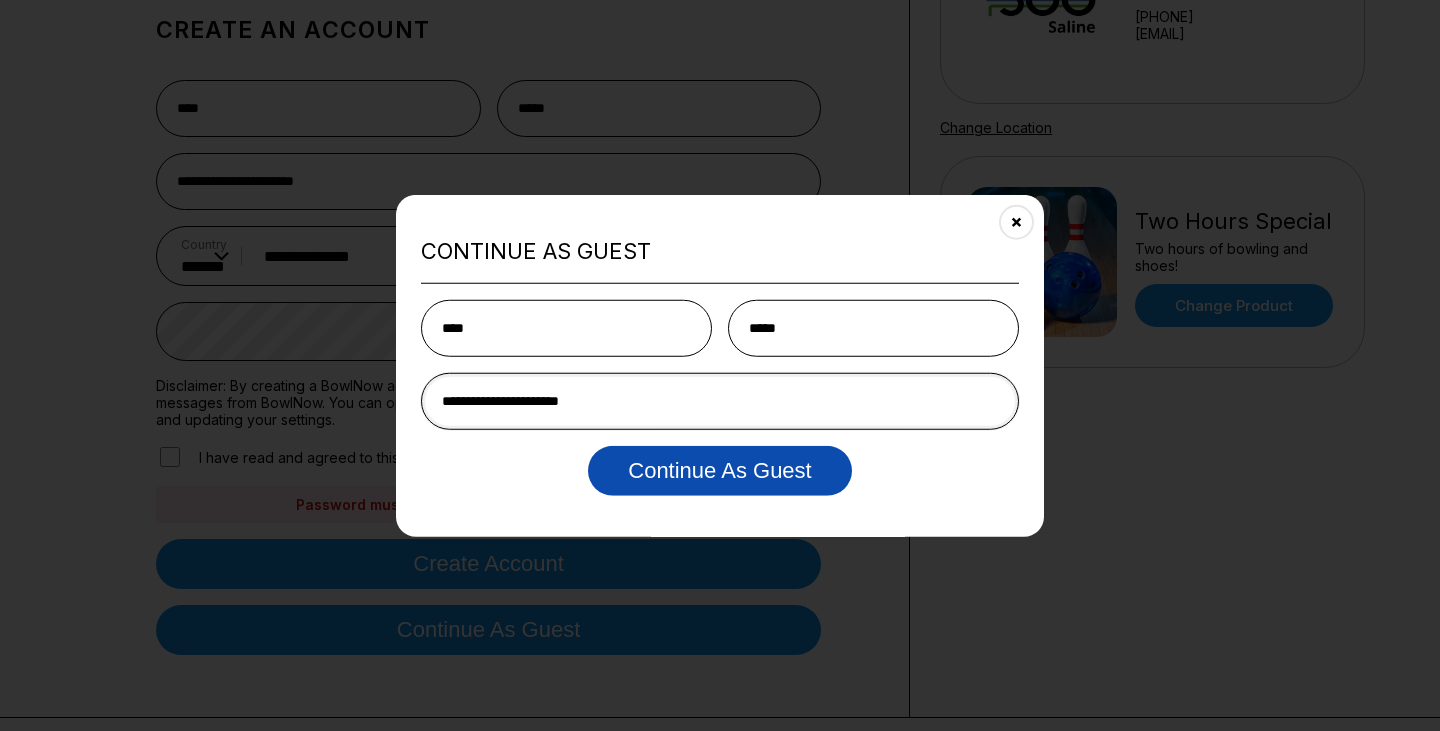 type on "**********" 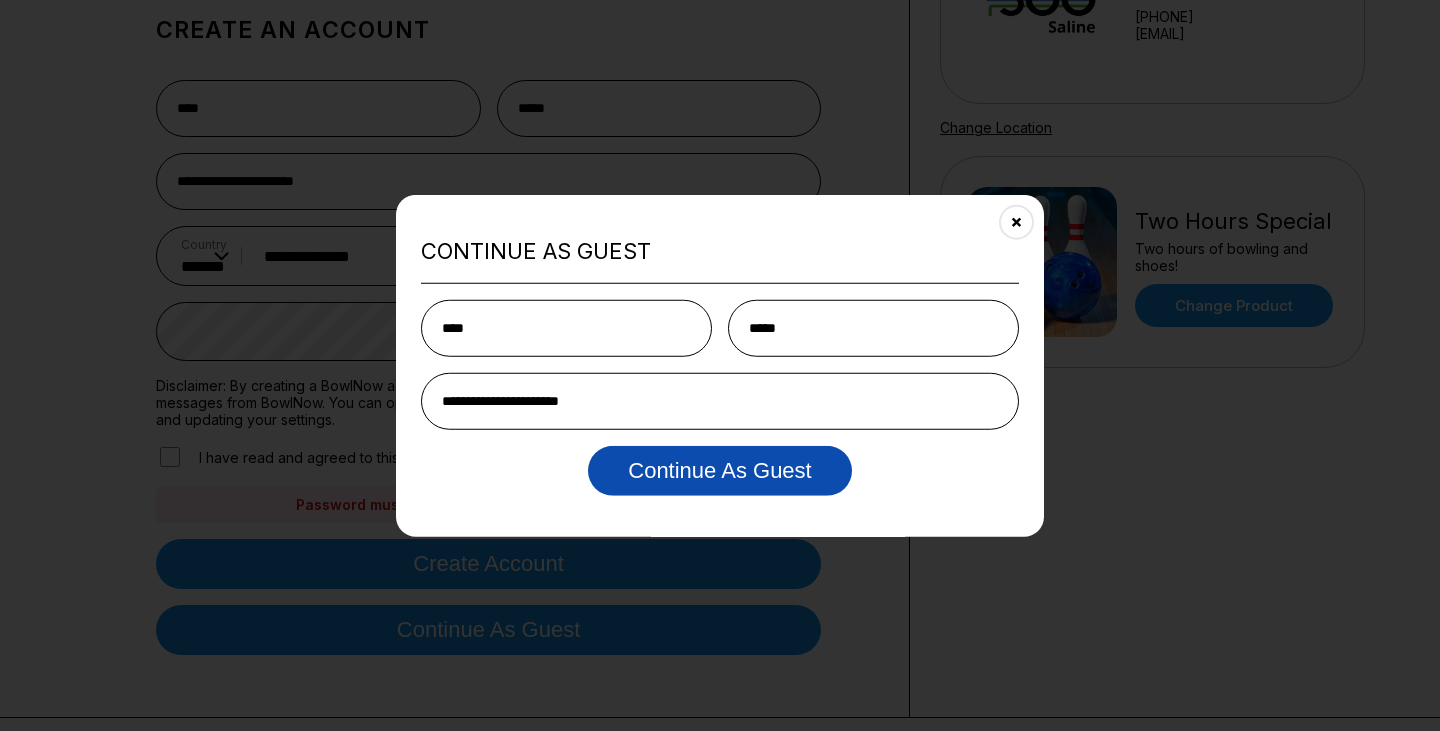 click on "Continue as Guest" at bounding box center (719, 471) 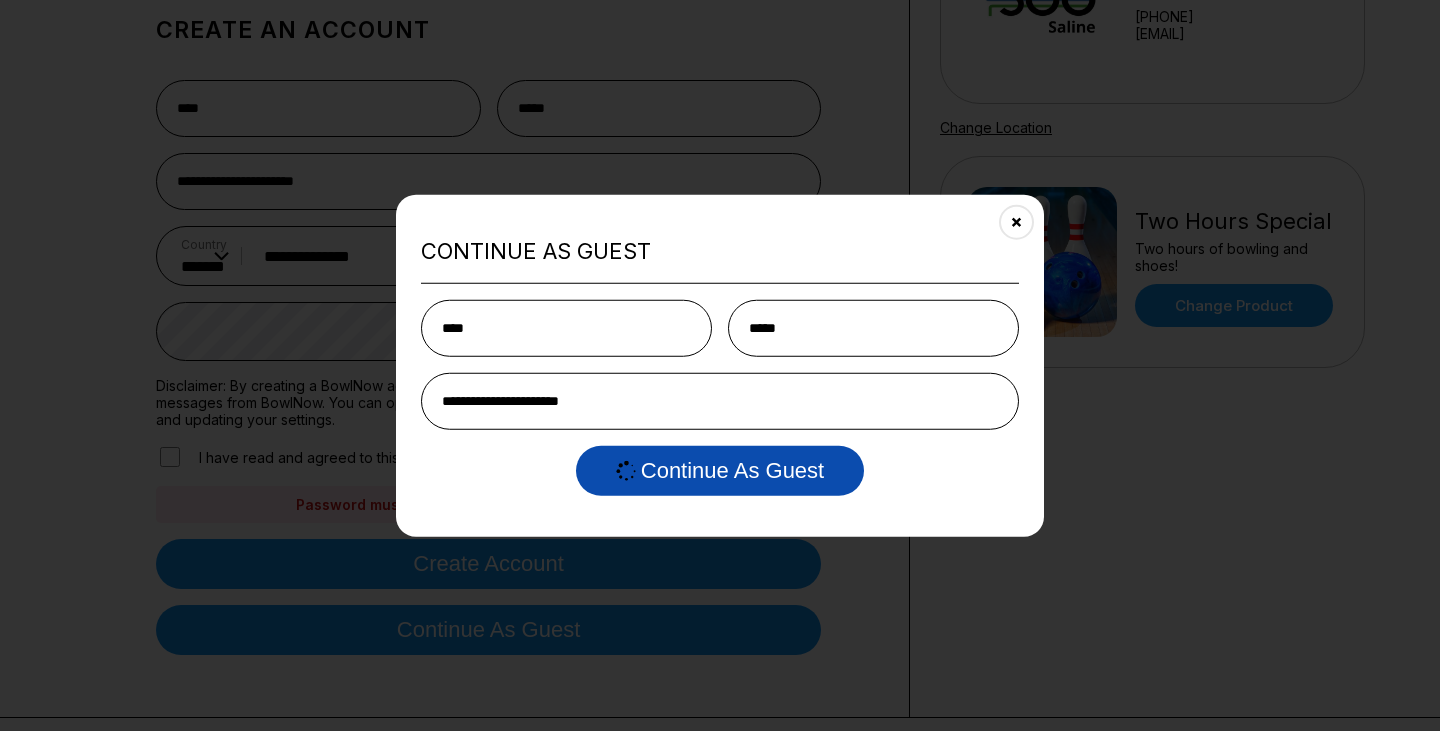 scroll, scrollTop: 0, scrollLeft: 0, axis: both 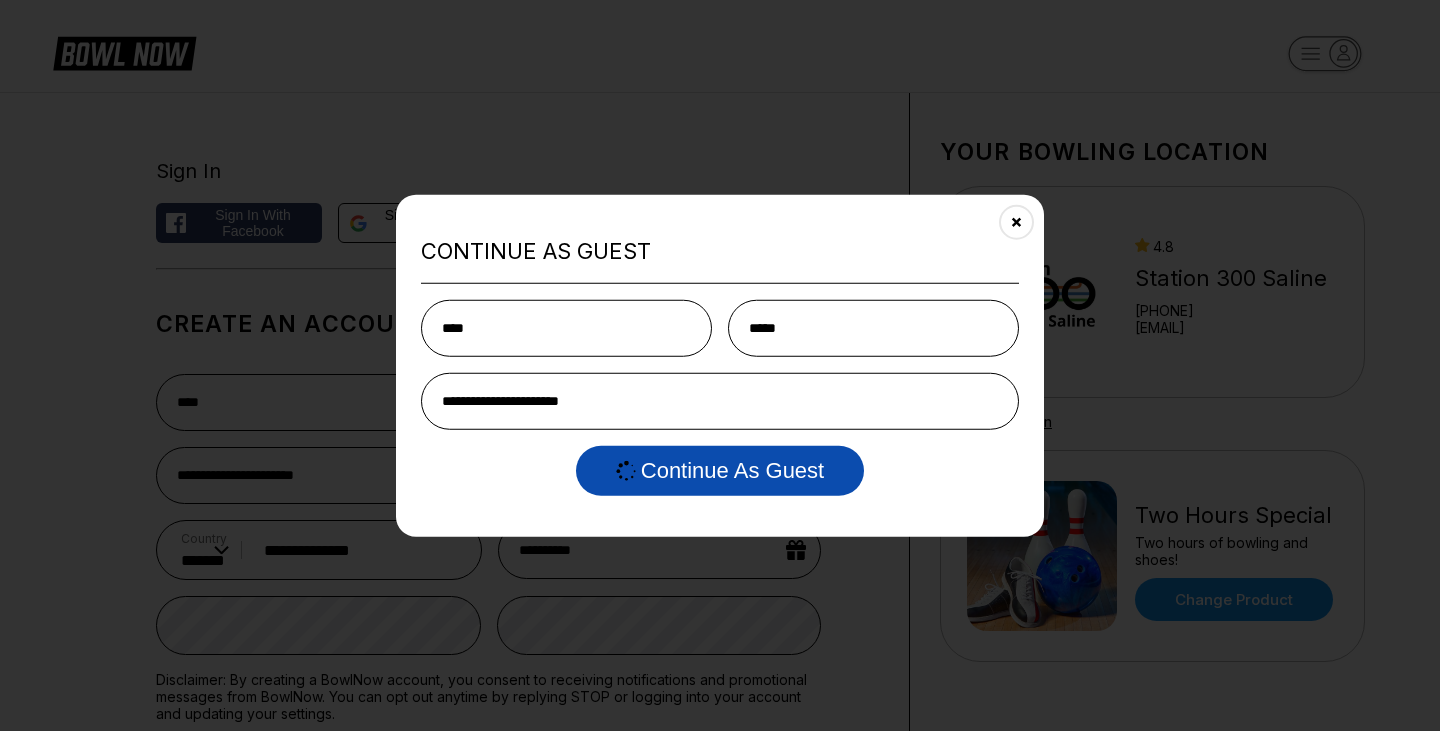 select on "**" 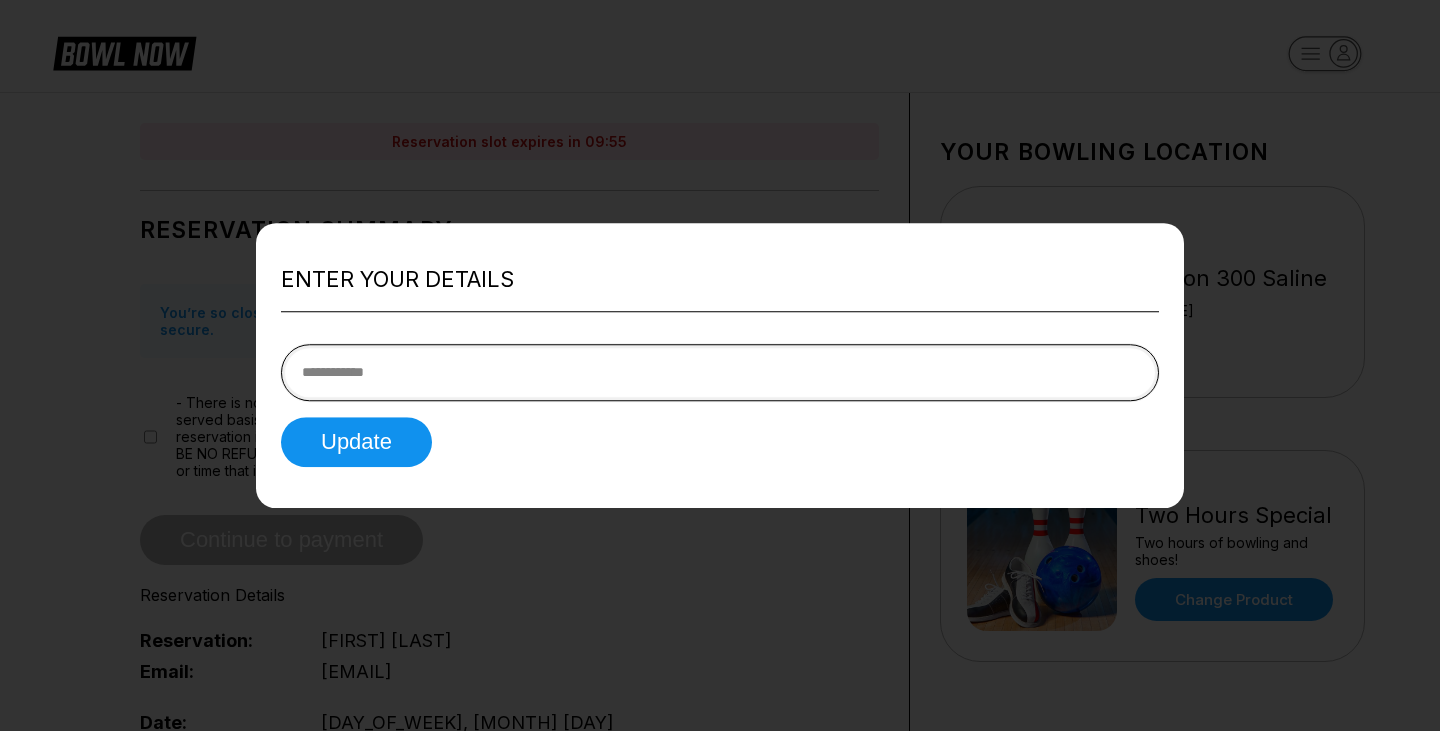 click at bounding box center [720, 372] 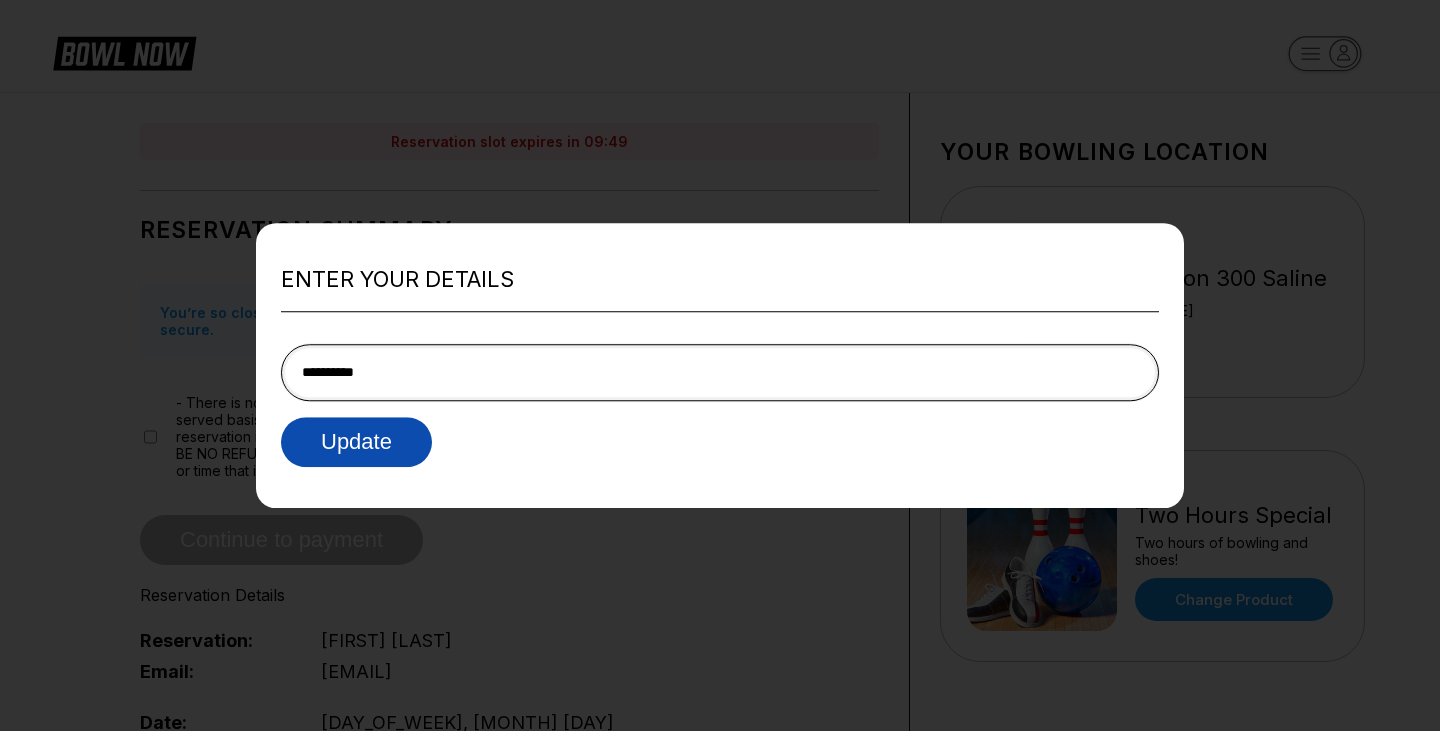 type on "**********" 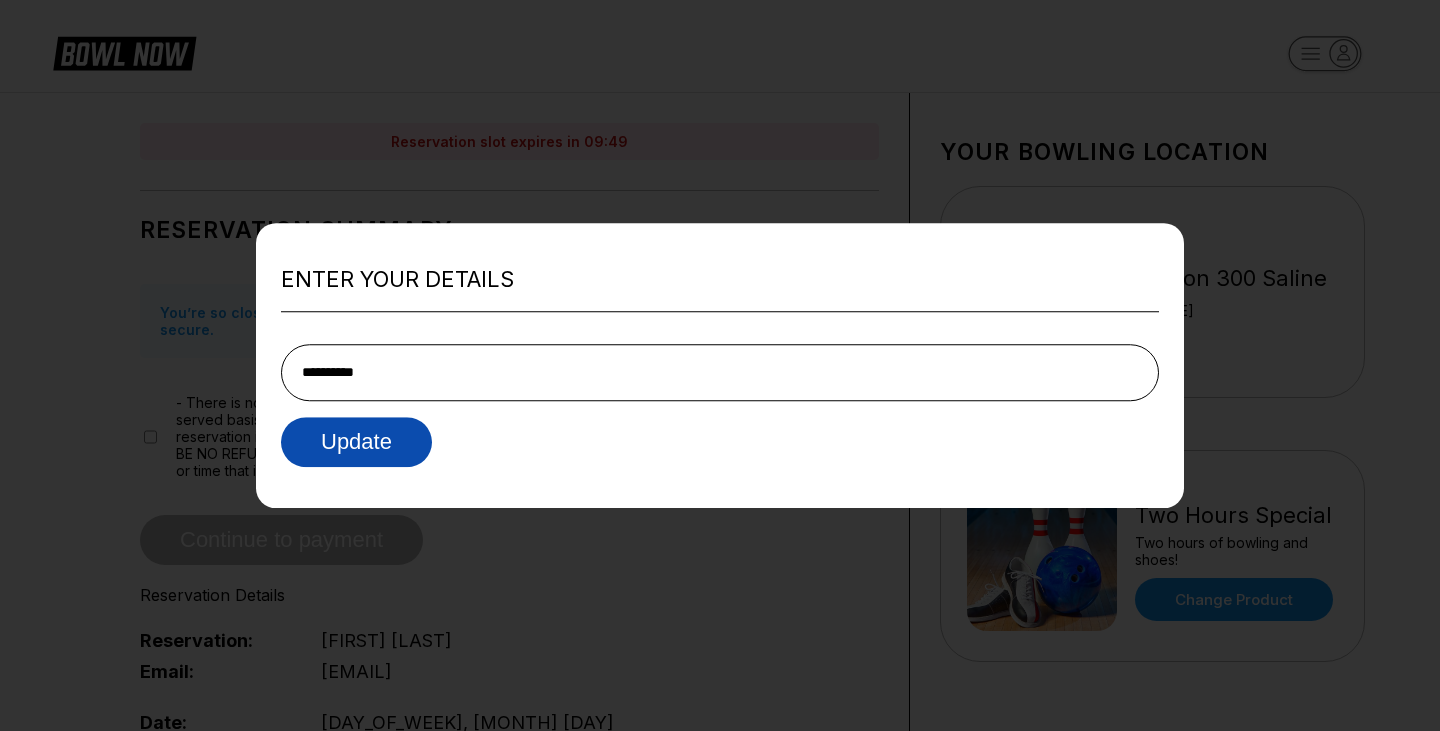 click on "Update" at bounding box center [356, 442] 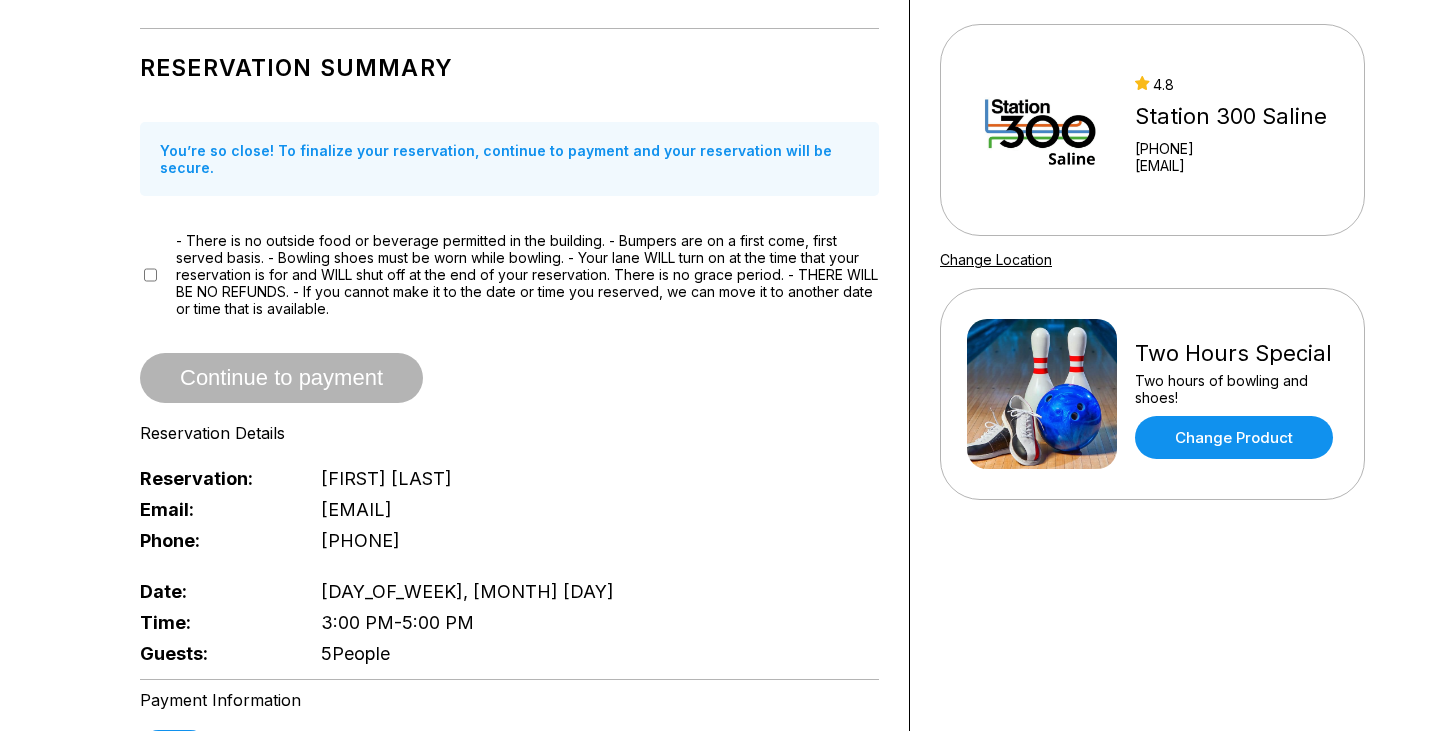 scroll, scrollTop: 217, scrollLeft: 0, axis: vertical 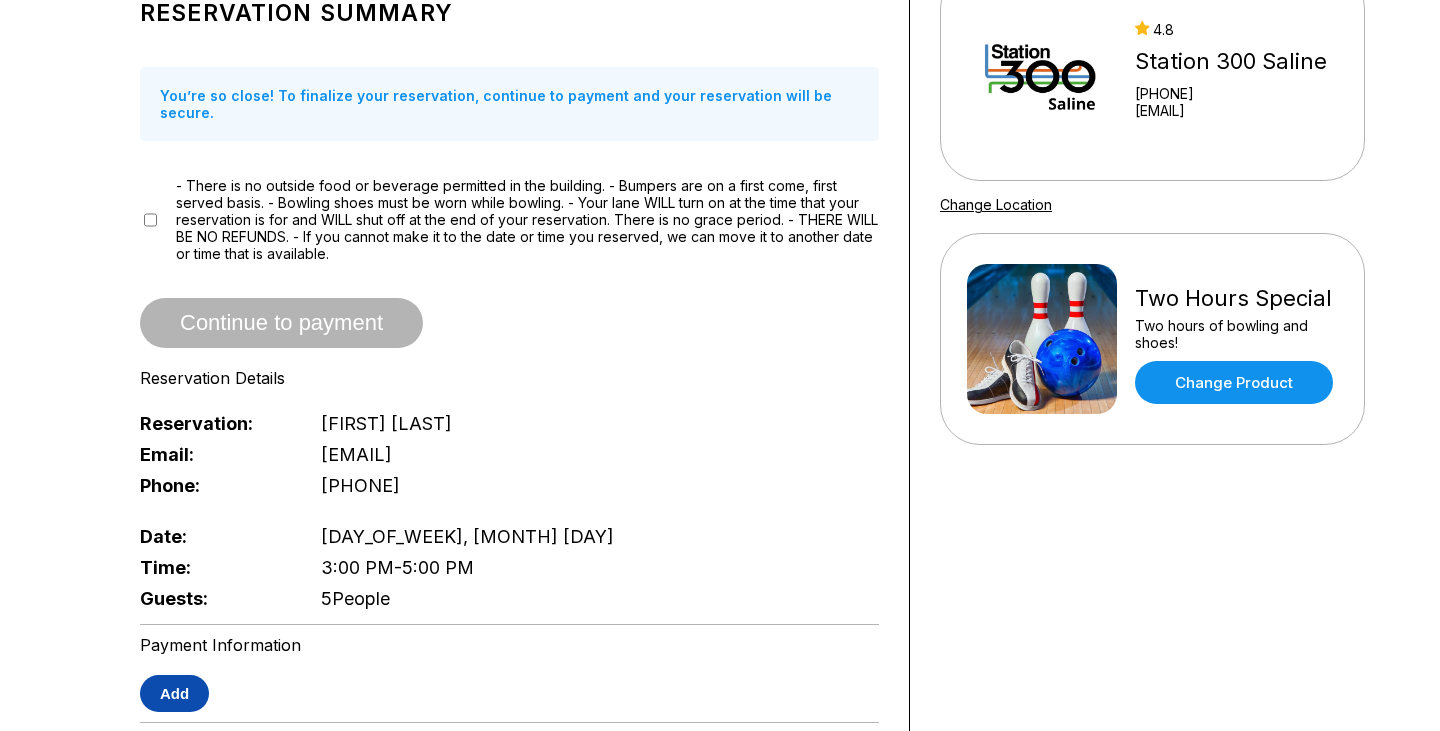 click on "Add" at bounding box center (174, 693) 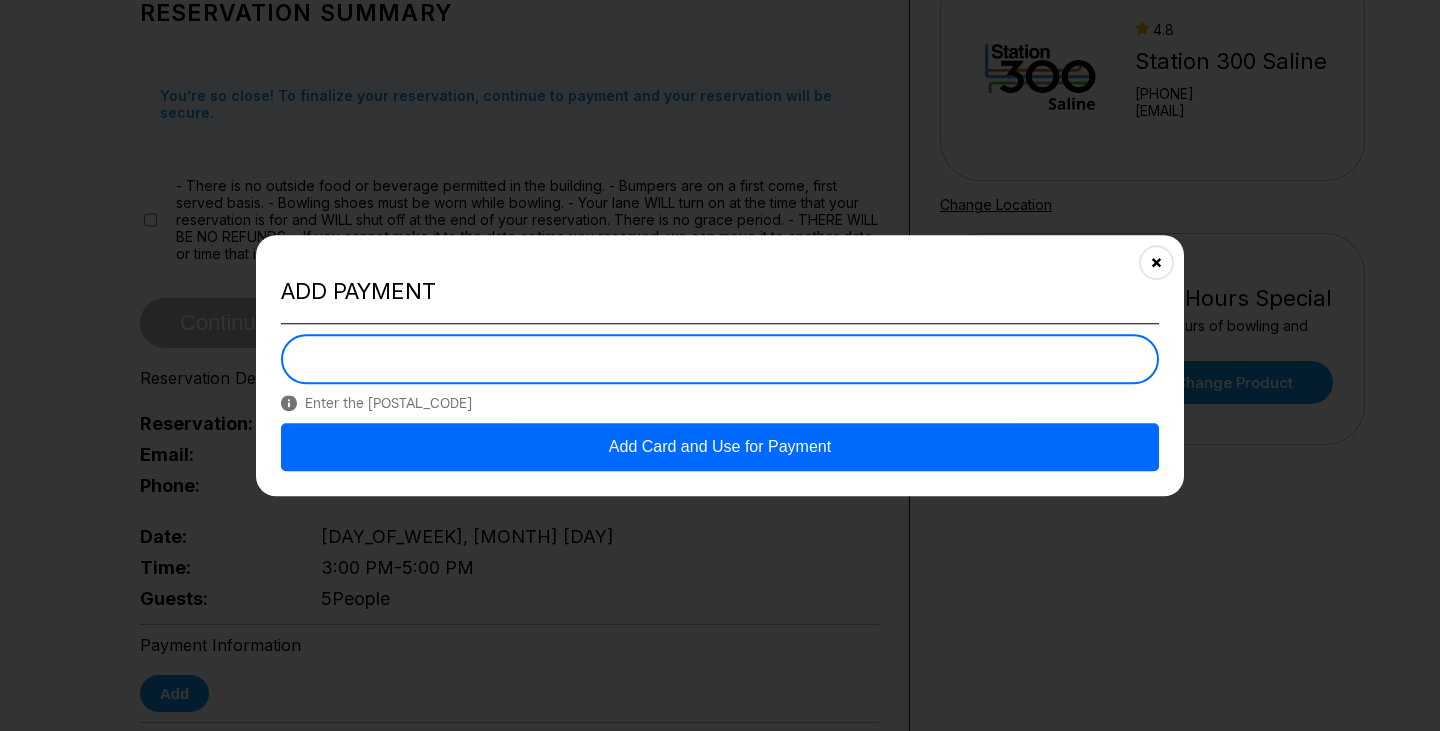 click on "Add Card and Use for Payment" at bounding box center (720, 447) 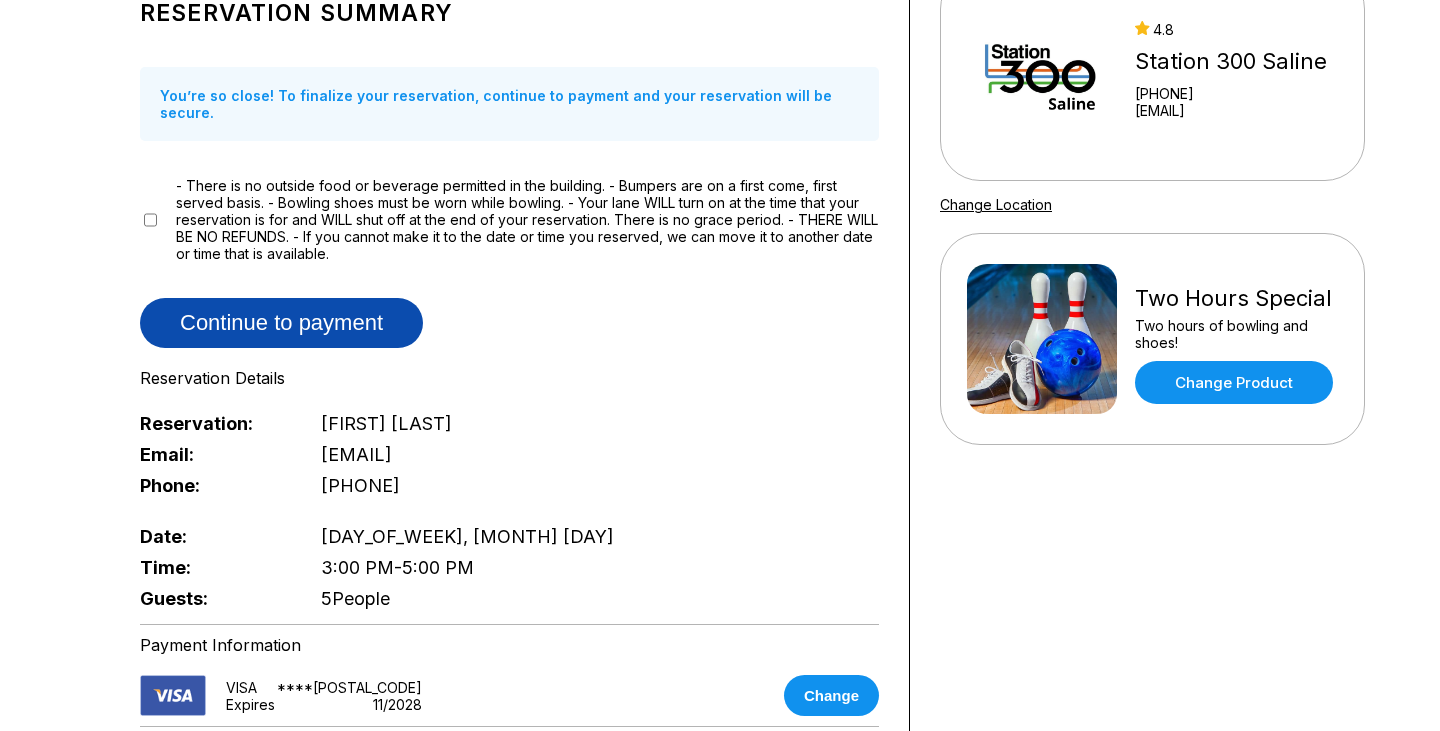 click on "Continue to payment" at bounding box center (281, 323) 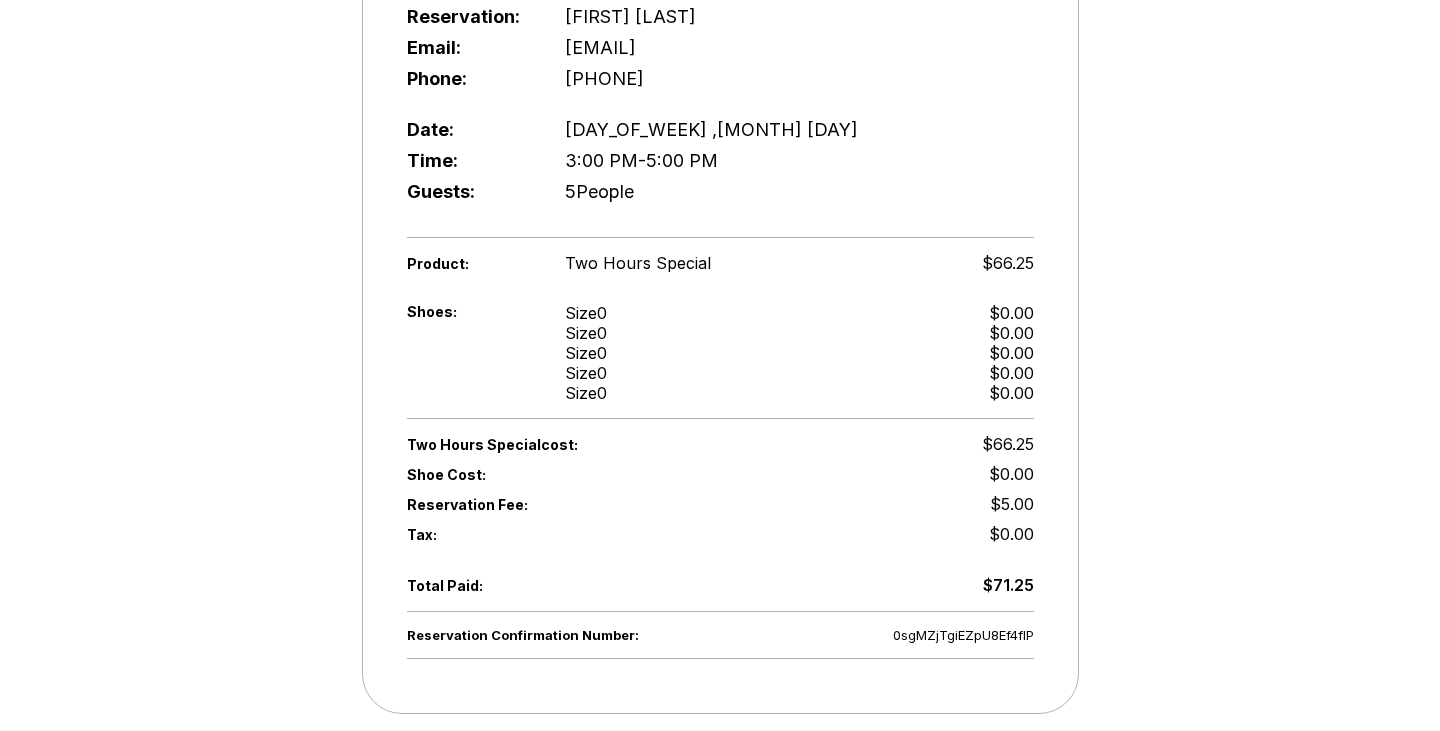 scroll, scrollTop: 481, scrollLeft: 0, axis: vertical 